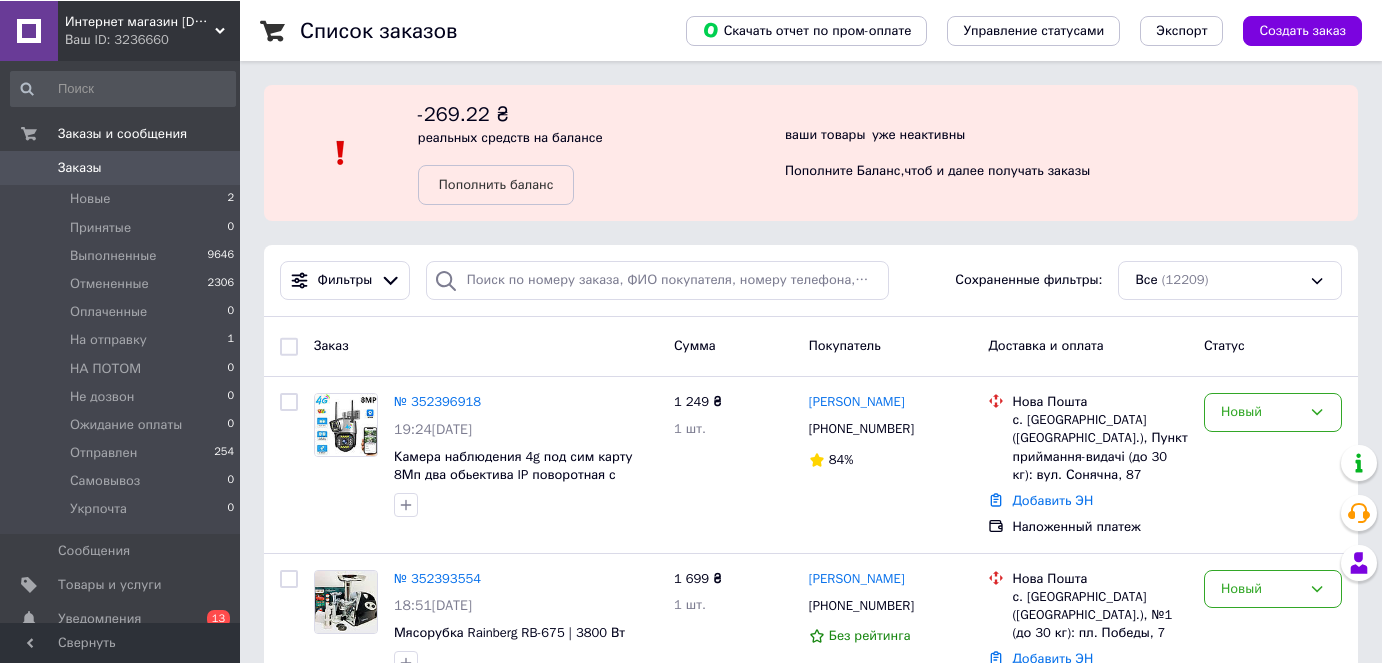 scroll, scrollTop: 0, scrollLeft: 0, axis: both 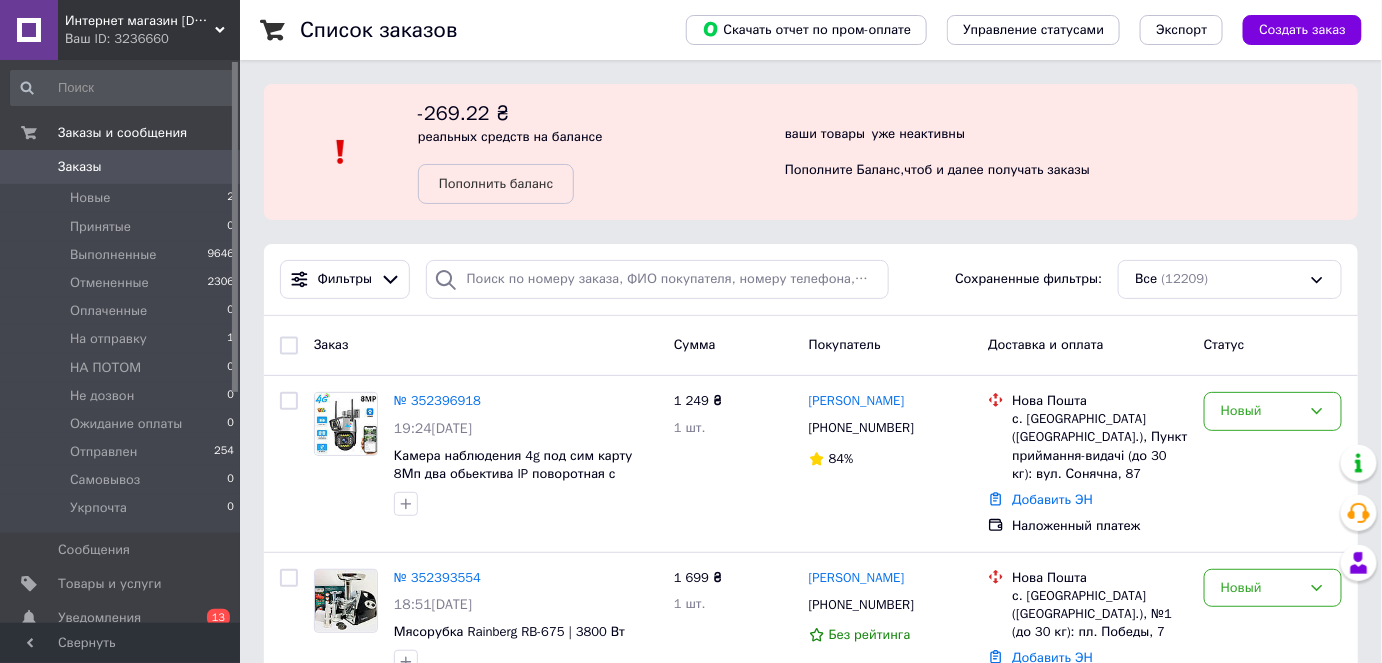 click on "Заказы" at bounding box center [121, 167] 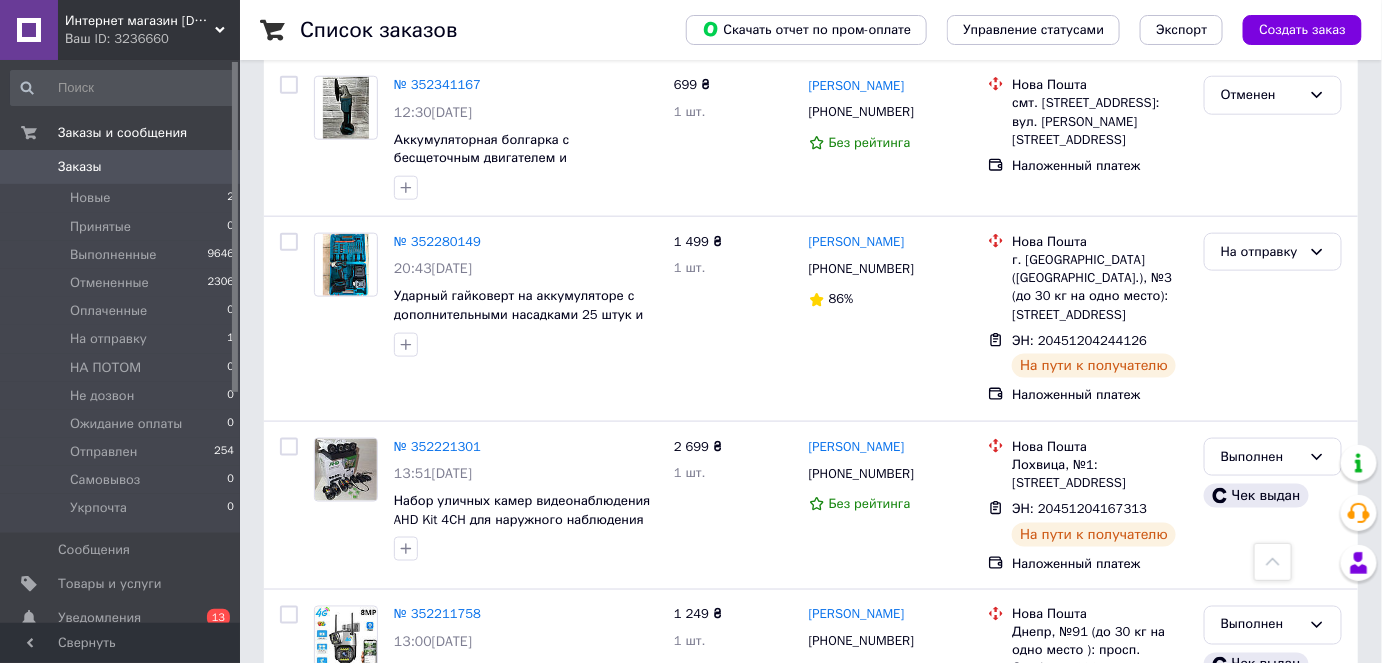 scroll, scrollTop: 665, scrollLeft: 0, axis: vertical 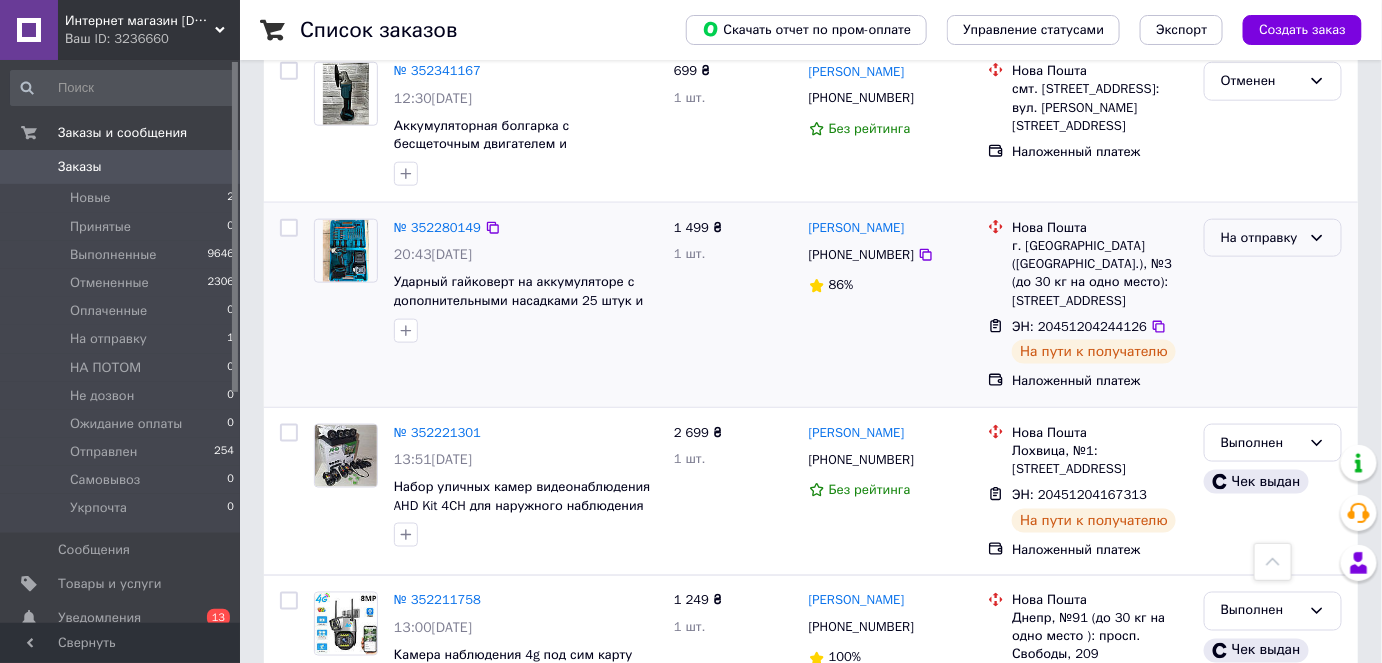 click on "На отправку" at bounding box center [1261, 238] 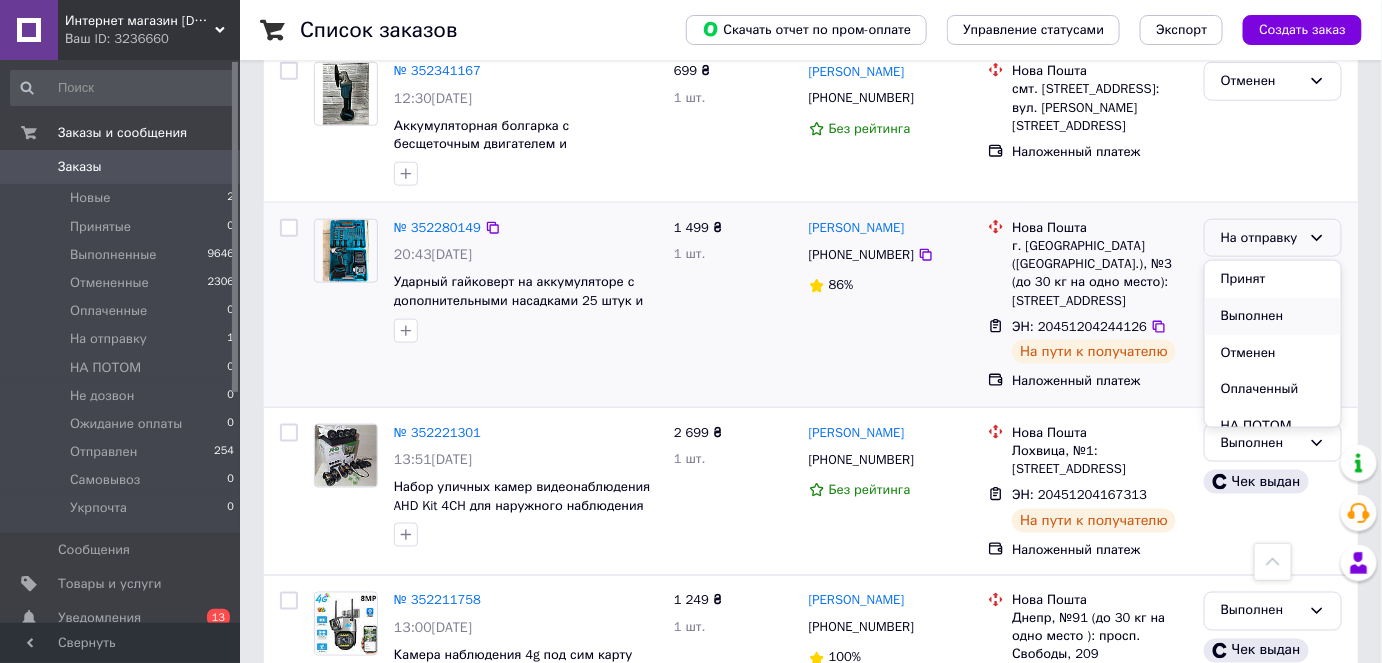 click on "Выполнен" at bounding box center [1273, 316] 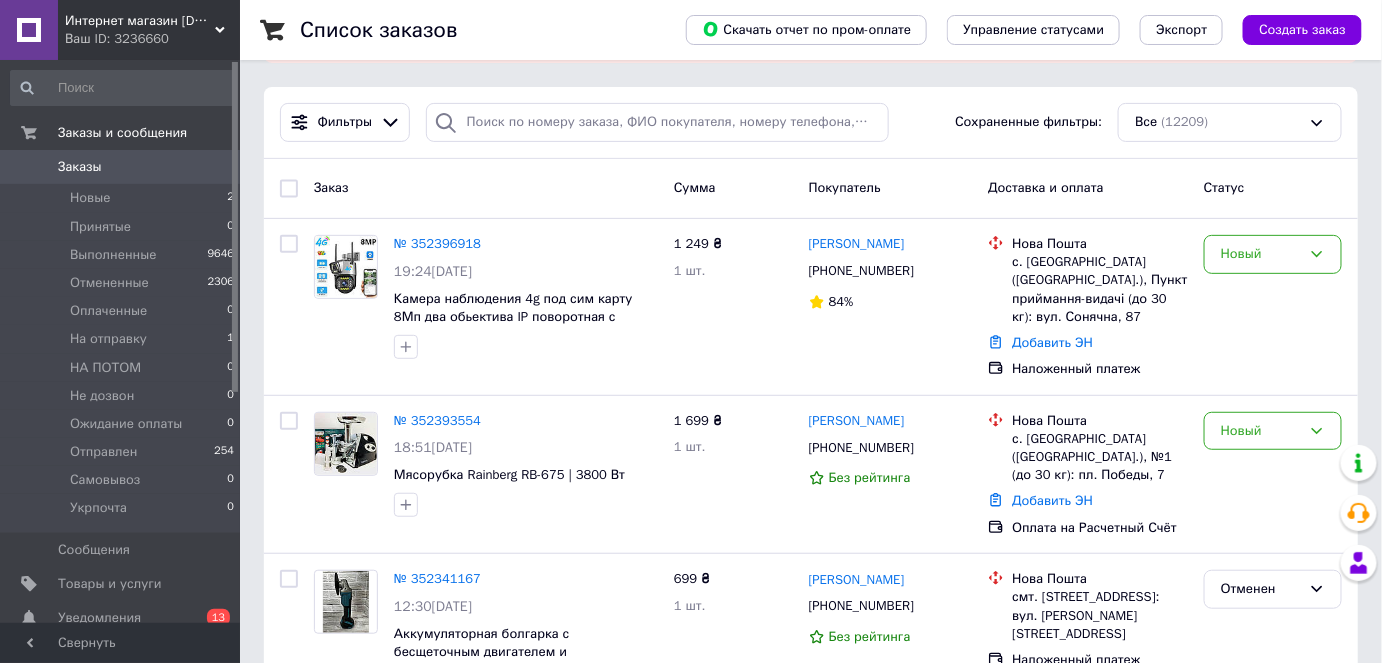 scroll, scrollTop: 143, scrollLeft: 0, axis: vertical 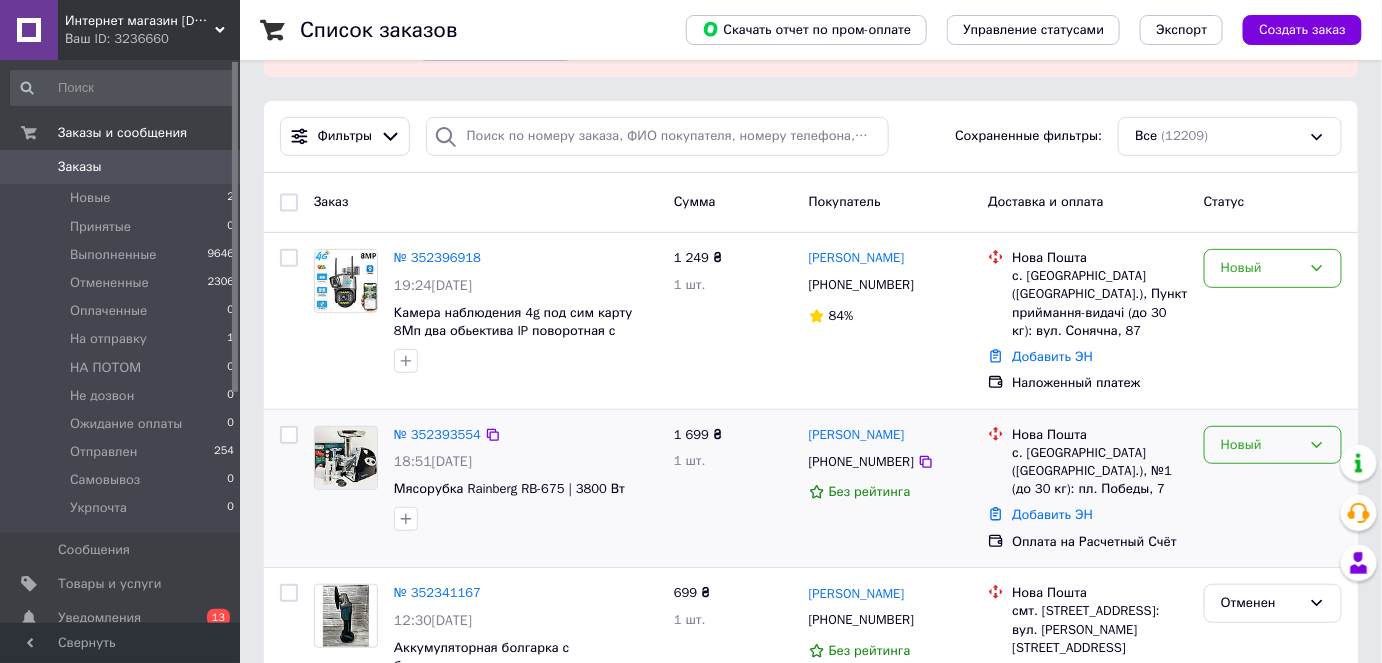 drag, startPoint x: 1266, startPoint y: 442, endPoint x: 1268, endPoint y: 458, distance: 16.124516 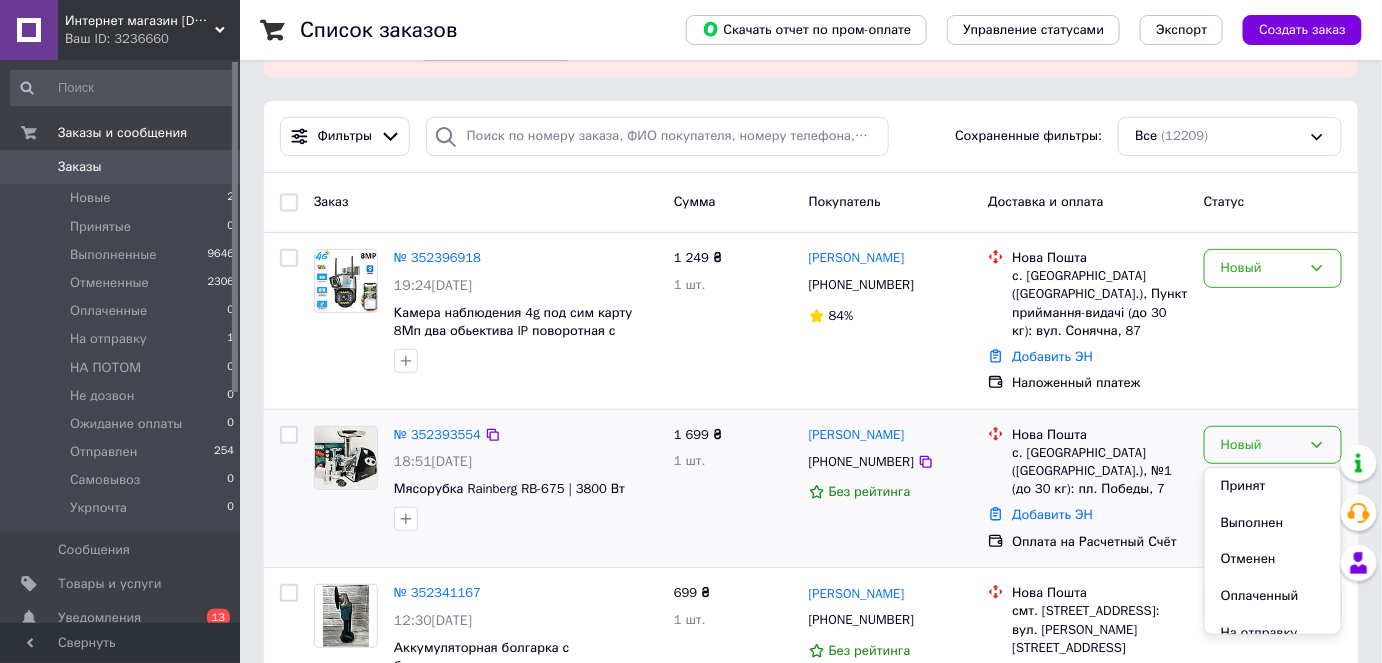 scroll, scrollTop: 145, scrollLeft: 0, axis: vertical 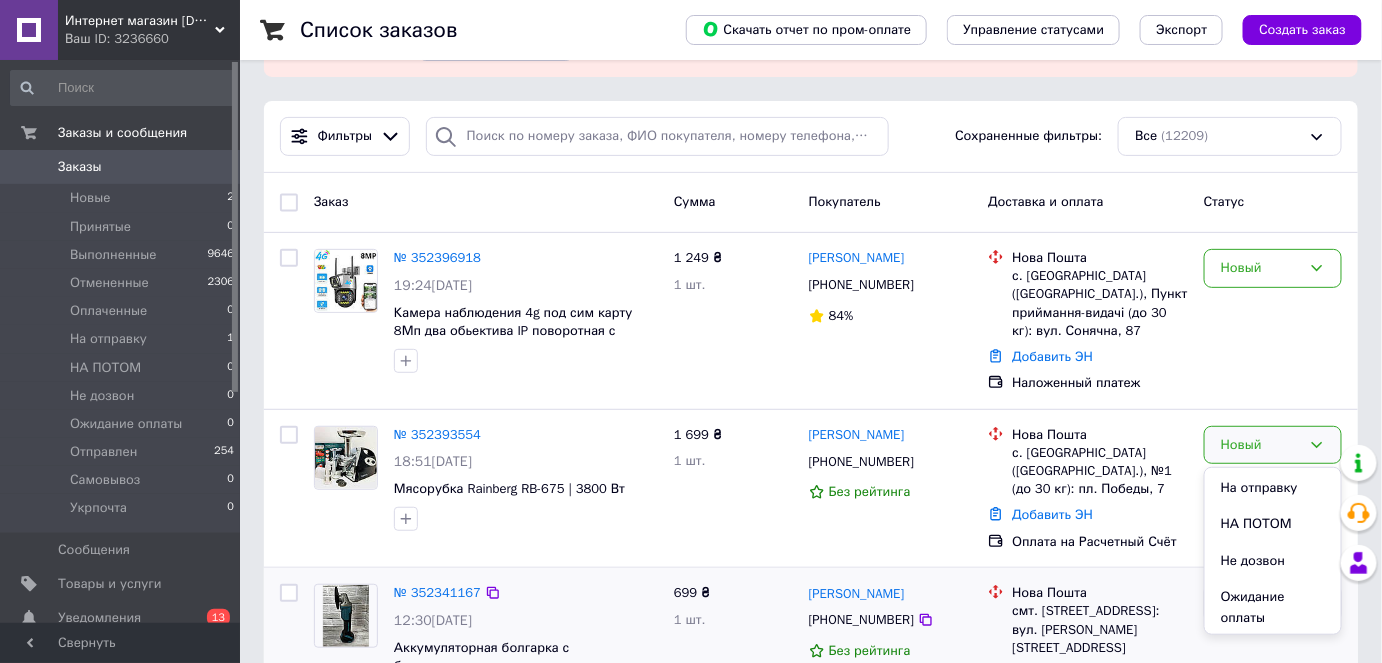 drag, startPoint x: 1338, startPoint y: 596, endPoint x: 1350, endPoint y: 608, distance: 16.970562 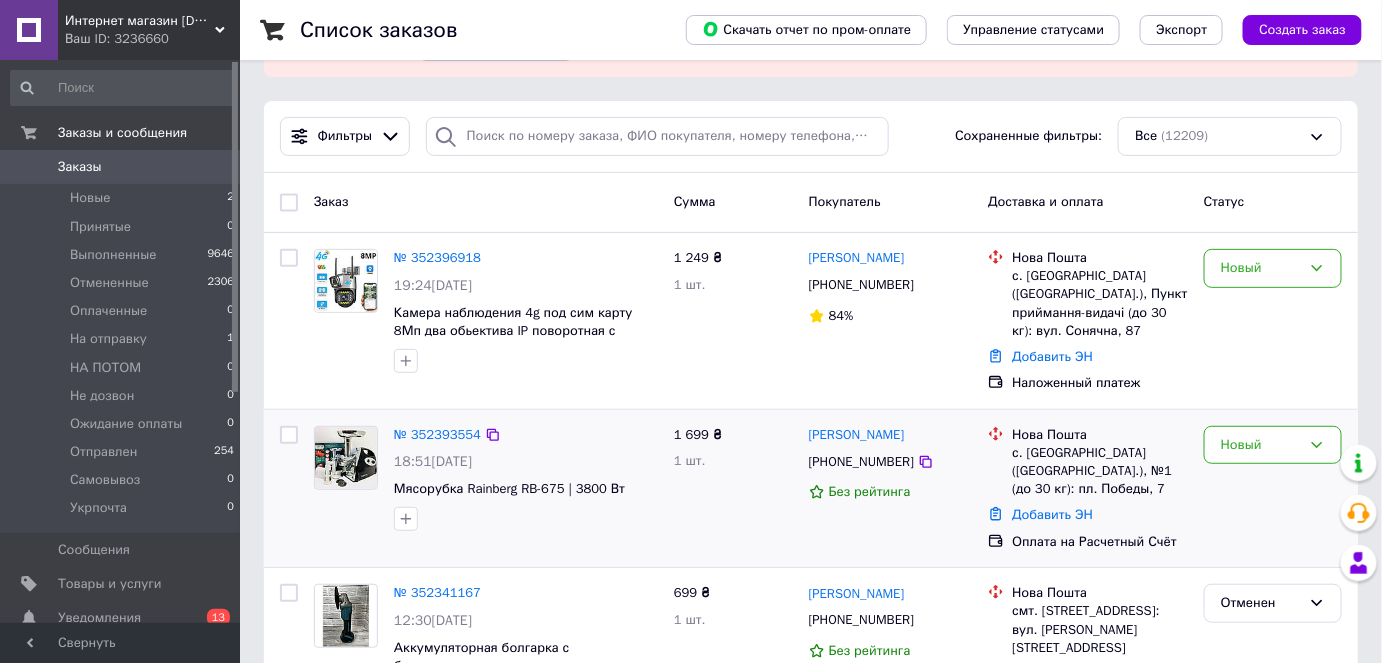 drag, startPoint x: 1350, startPoint y: 608, endPoint x: 938, endPoint y: 531, distance: 419.13364 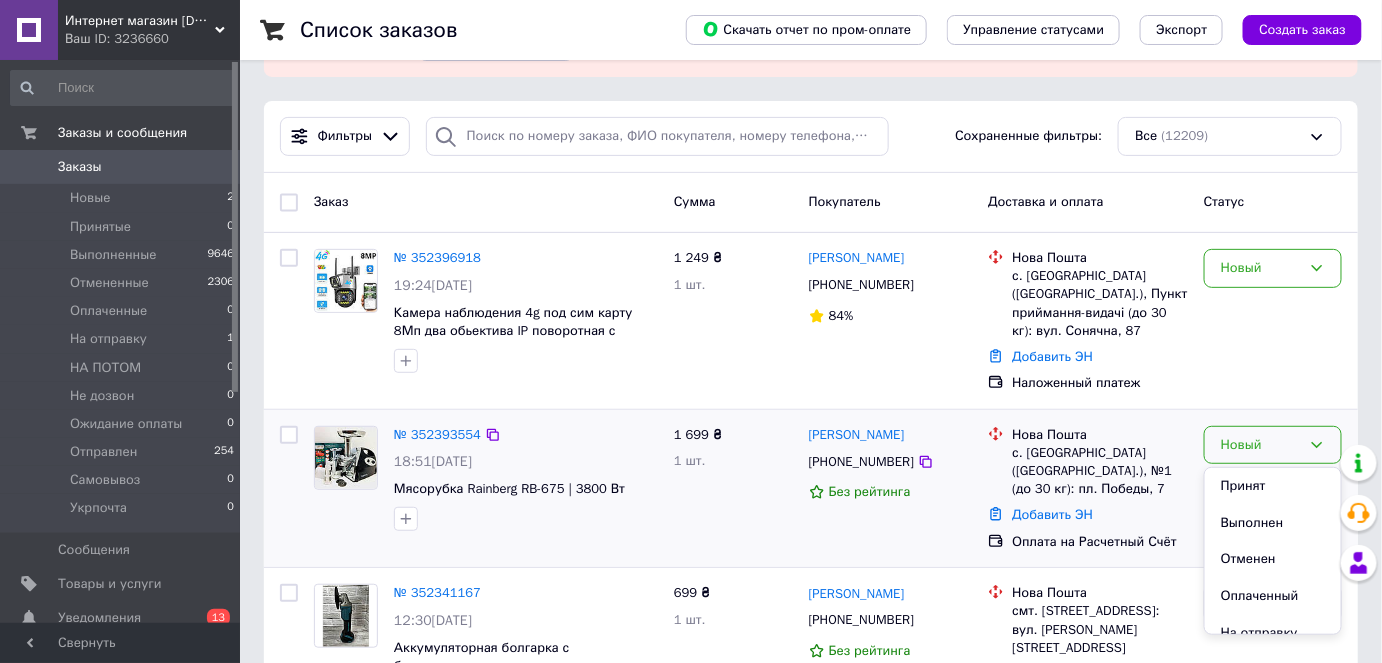 scroll, scrollTop: 145, scrollLeft: 0, axis: vertical 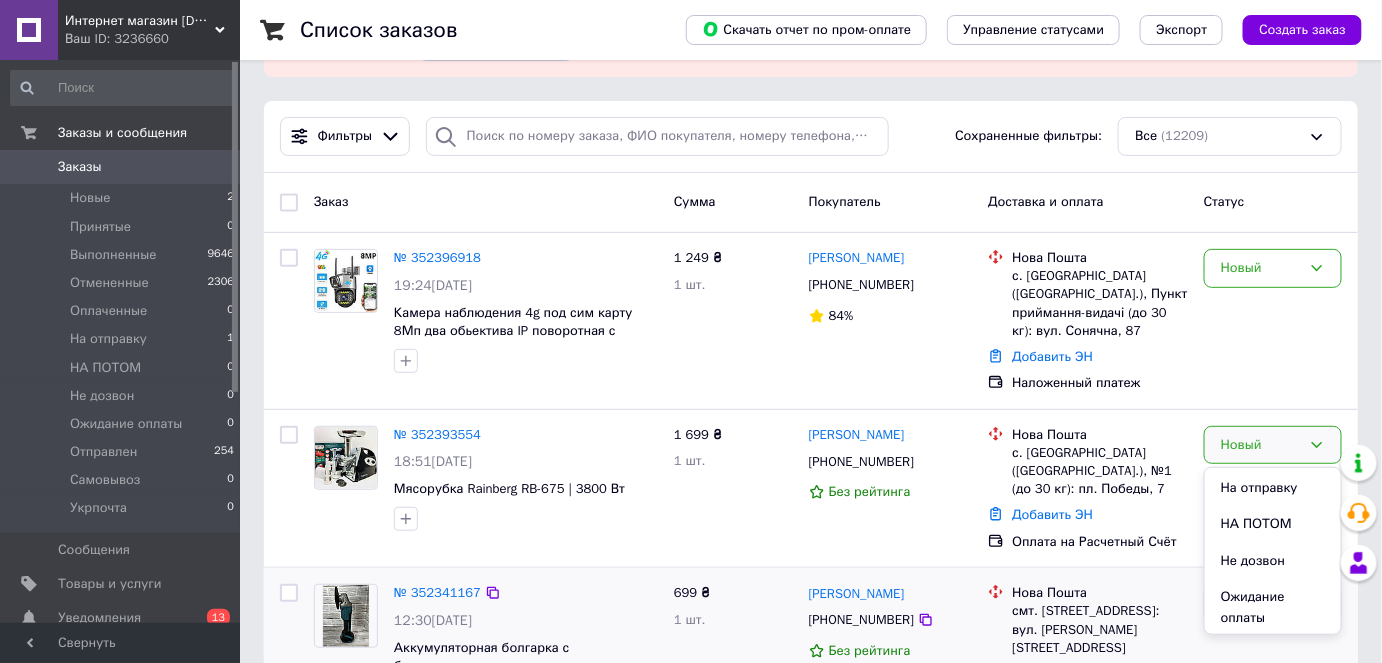 click on "Ожидание оплаты" at bounding box center [1273, 607] 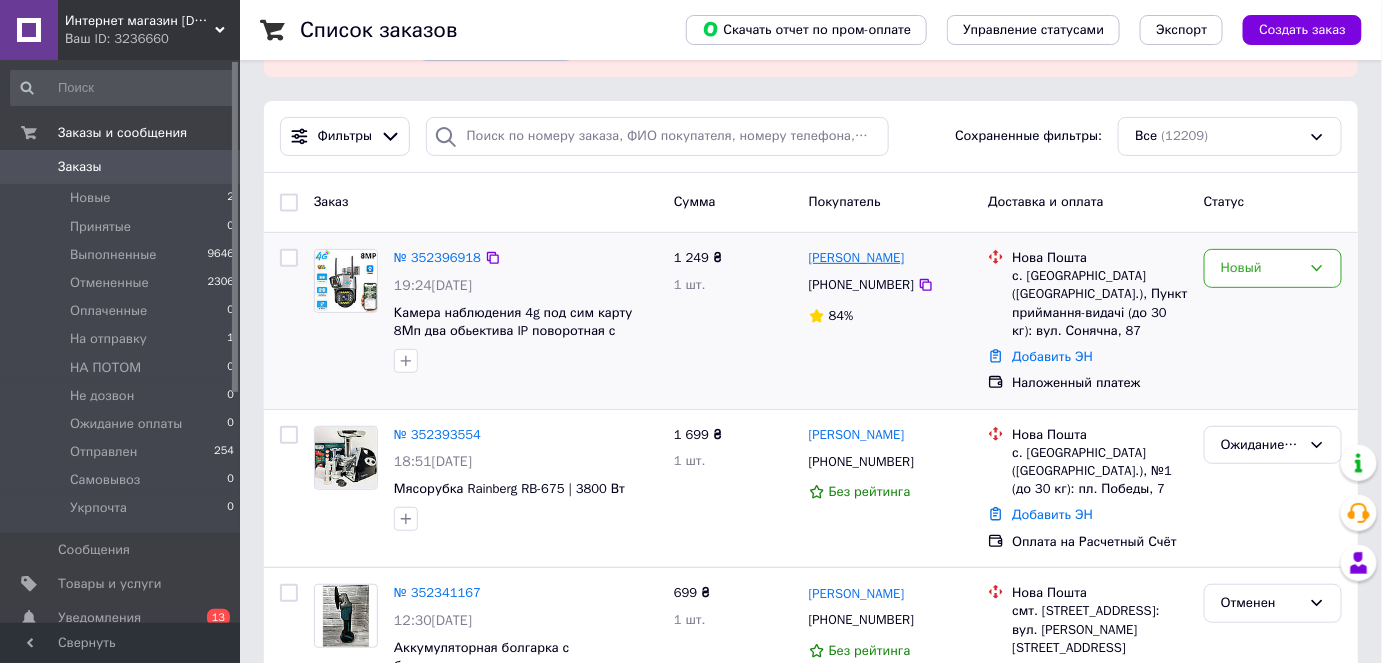 click on "[PERSON_NAME]" at bounding box center [857, 258] 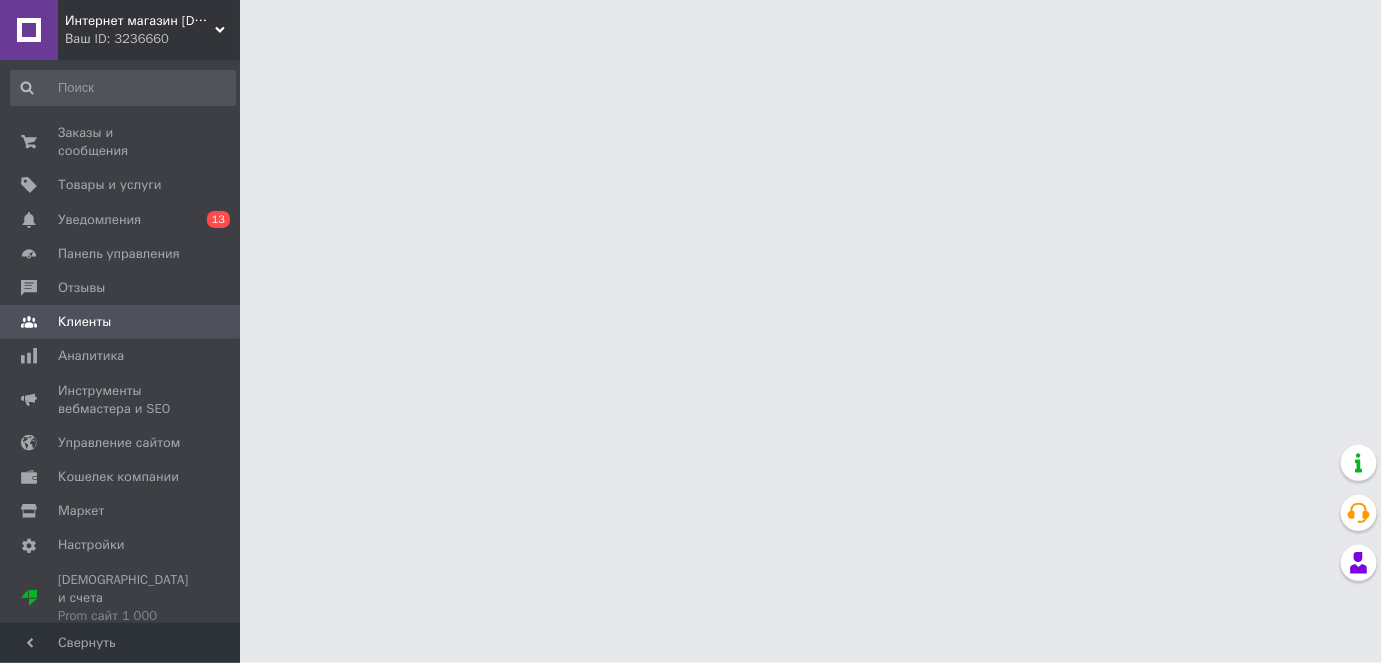 scroll, scrollTop: 0, scrollLeft: 0, axis: both 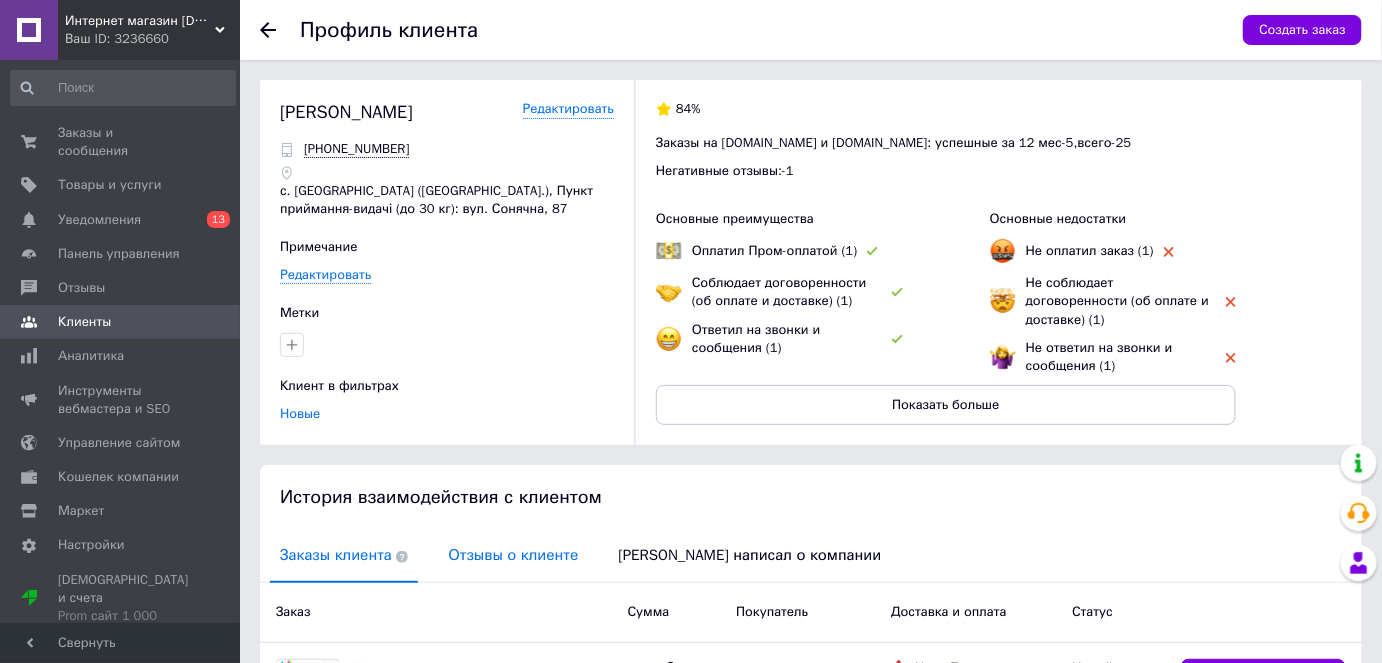 click on "Отзывы о клиенте" at bounding box center (513, 555) 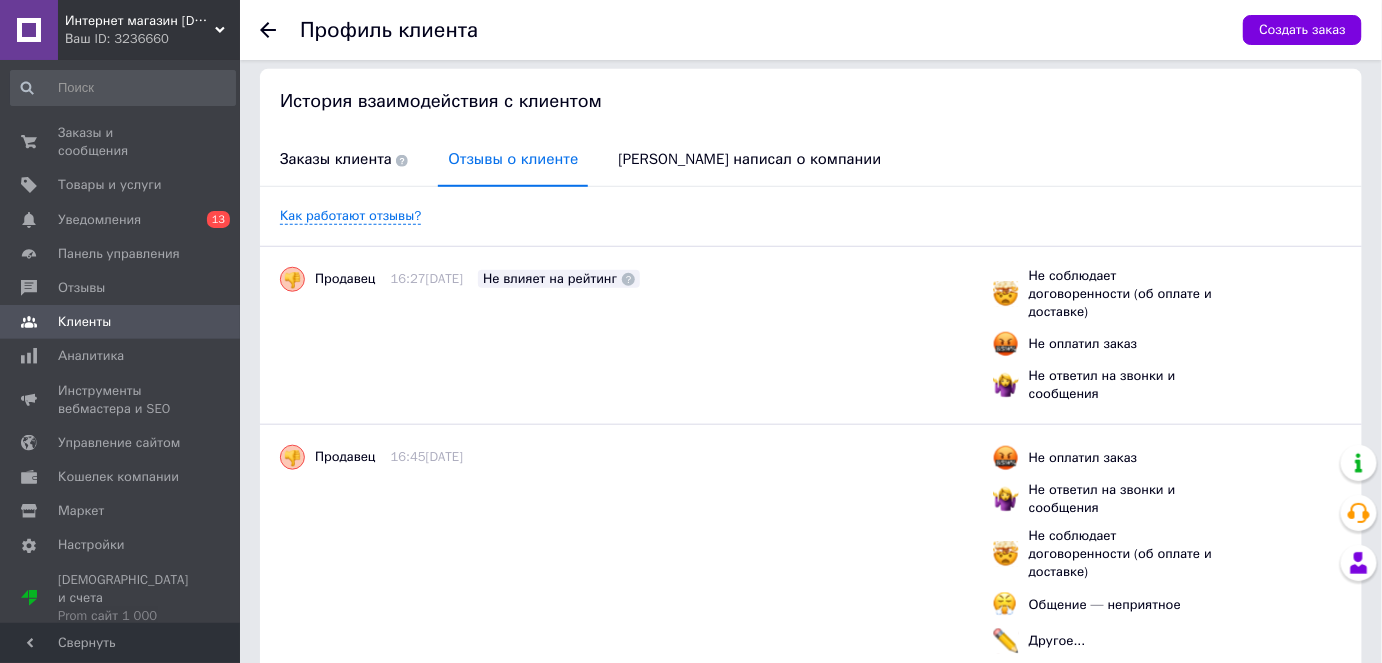 scroll, scrollTop: 360, scrollLeft: 0, axis: vertical 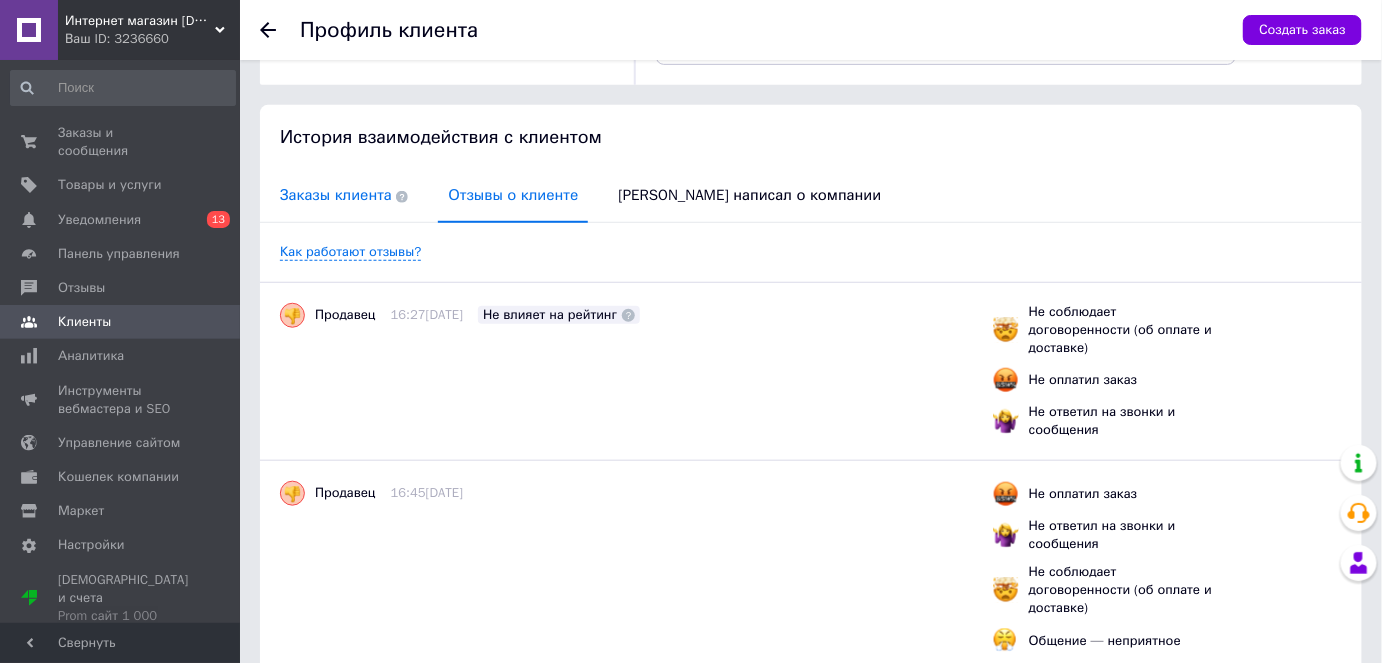 click on "Заказы клиента" at bounding box center [344, 195] 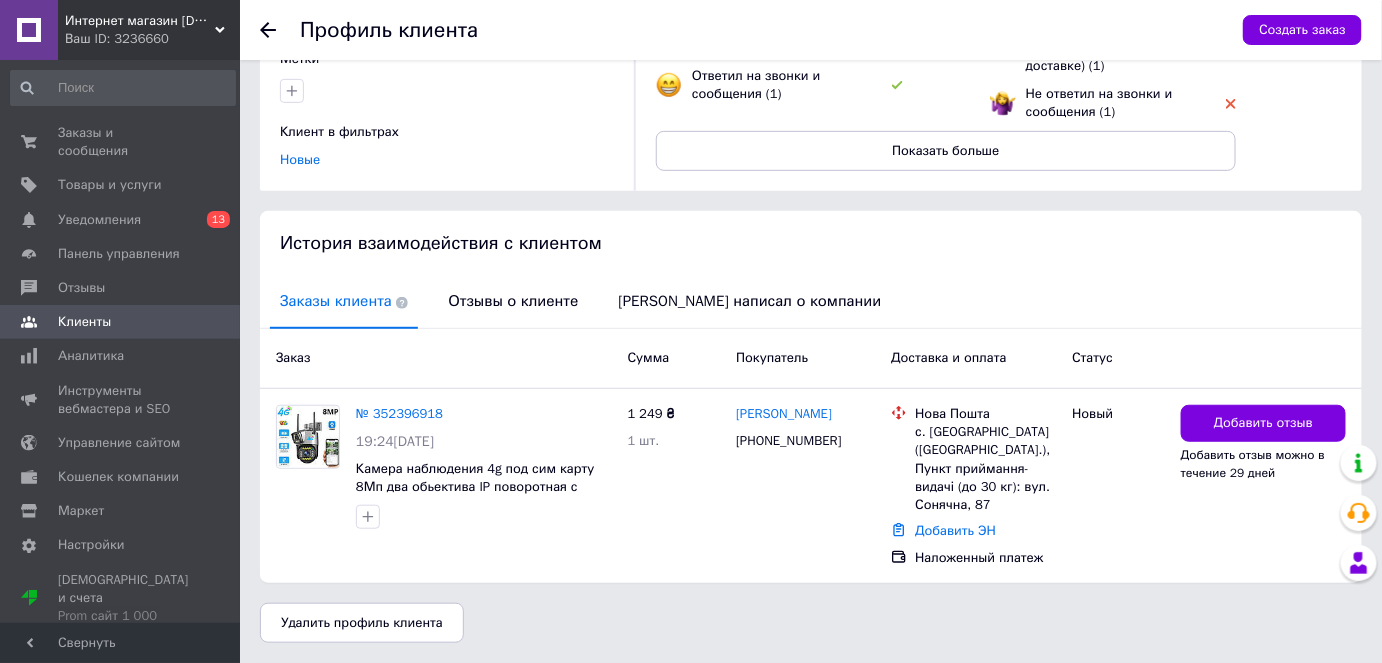 scroll, scrollTop: 250, scrollLeft: 0, axis: vertical 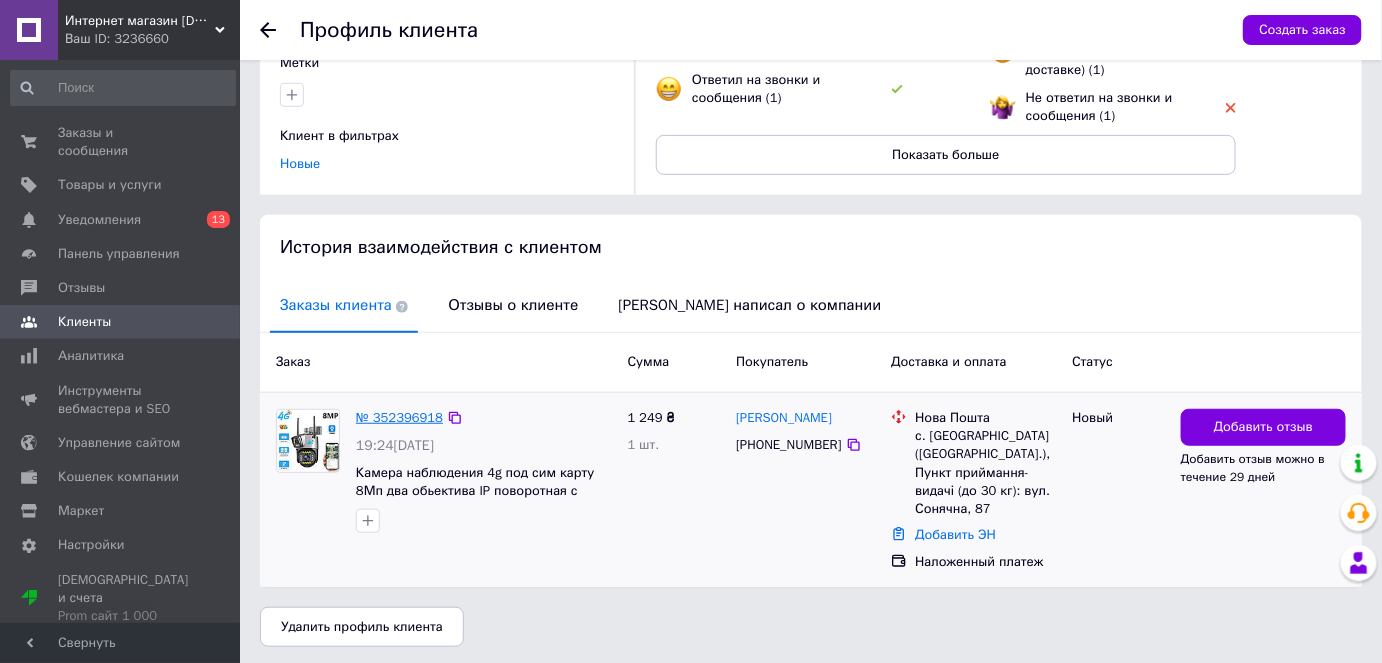 click on "№ 352396918" at bounding box center (399, 417) 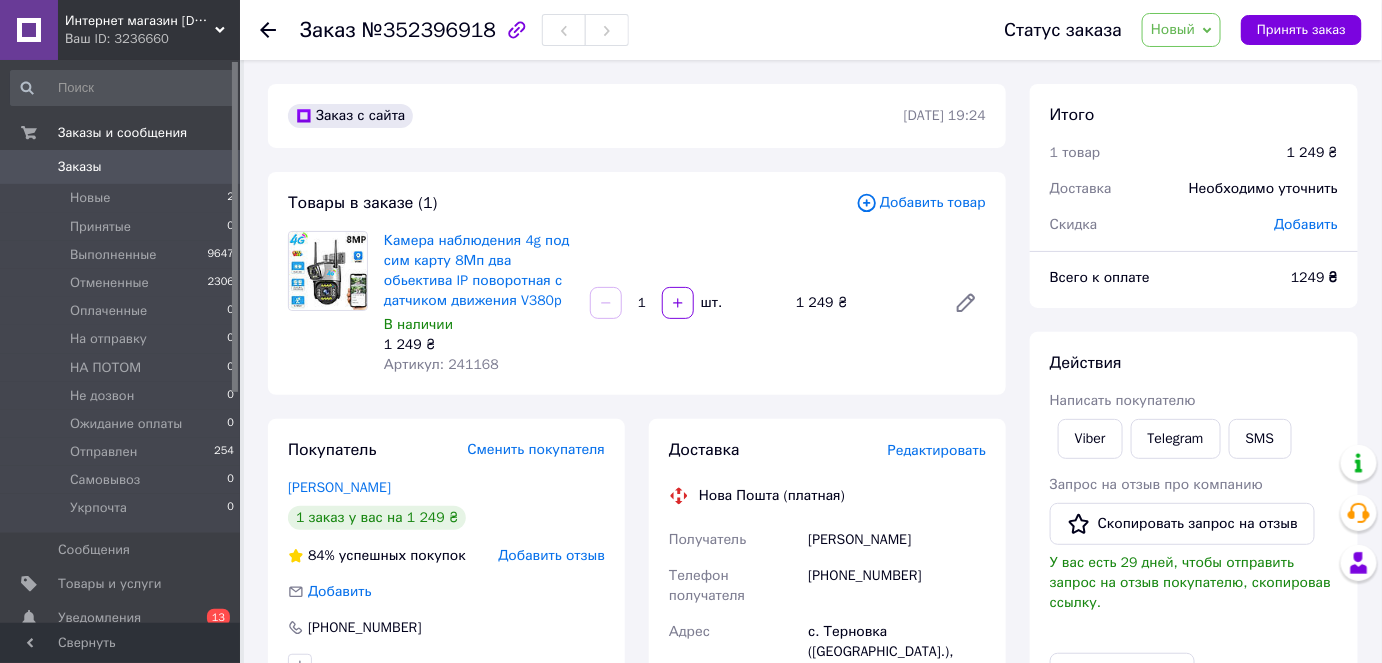 click on "Новый" at bounding box center [1181, 30] 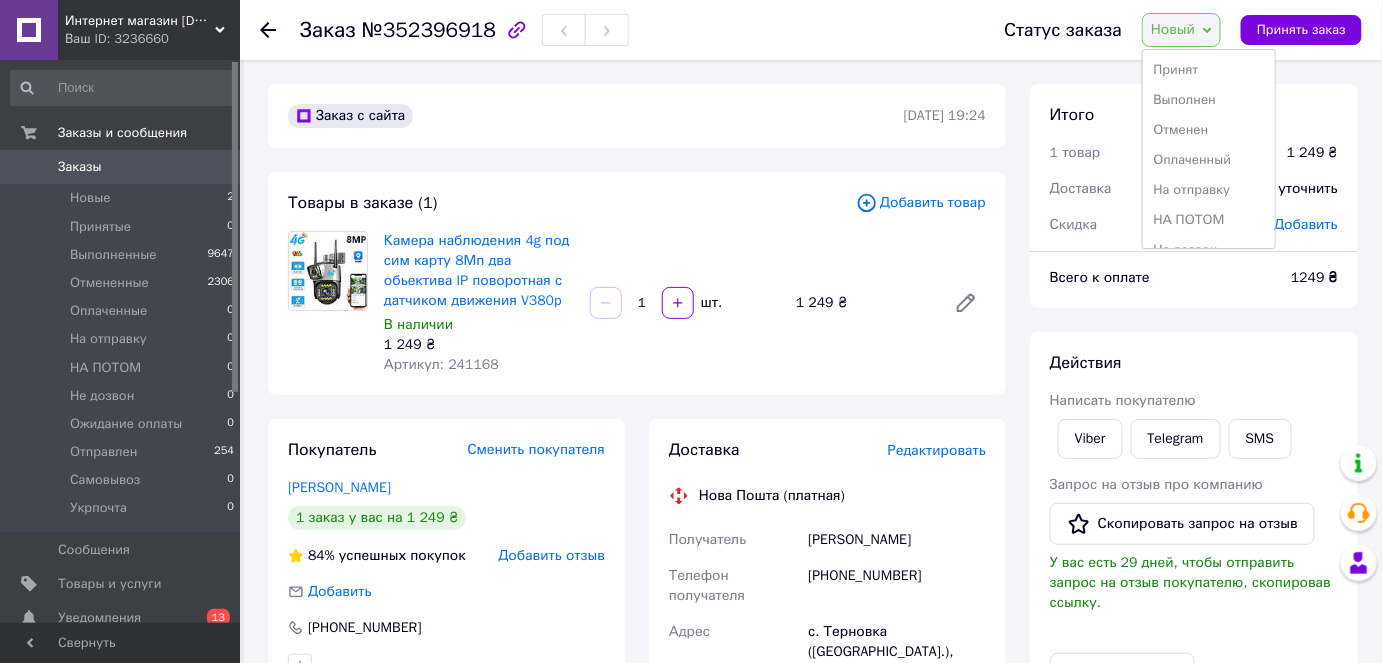 scroll, scrollTop: 141, scrollLeft: 0, axis: vertical 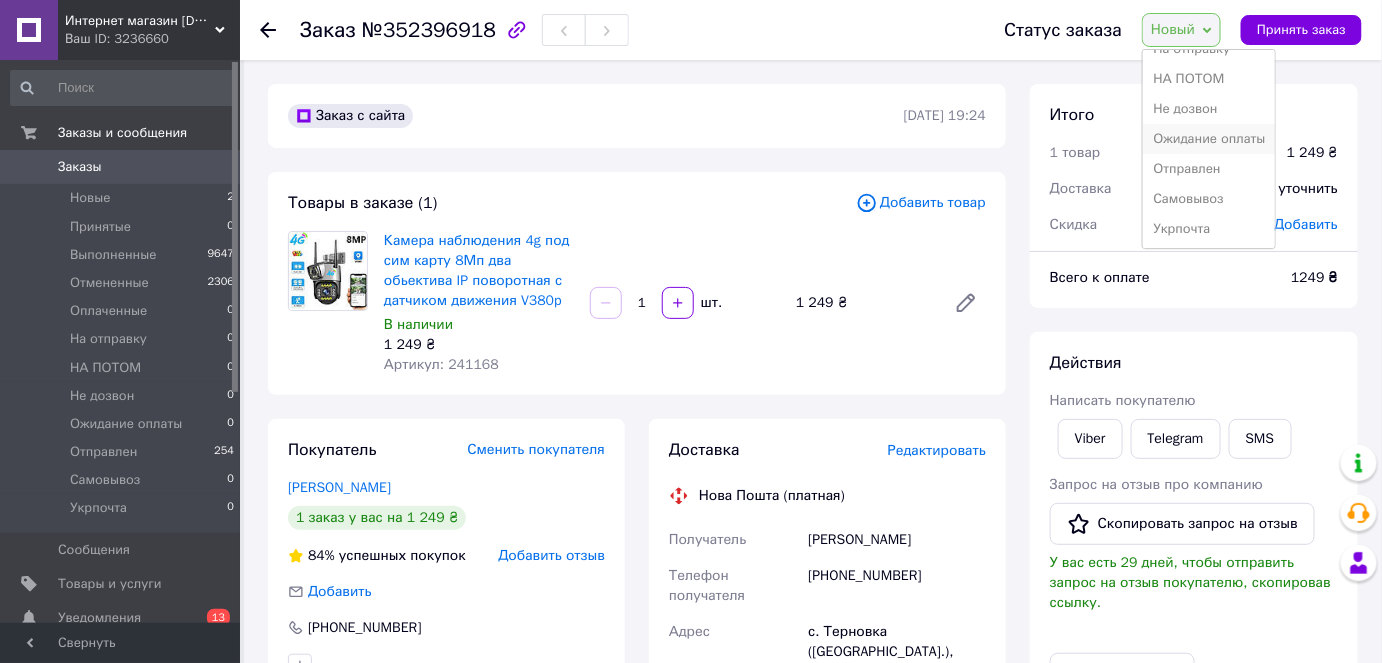 click on "Ожидание оплаты" at bounding box center [1209, 139] 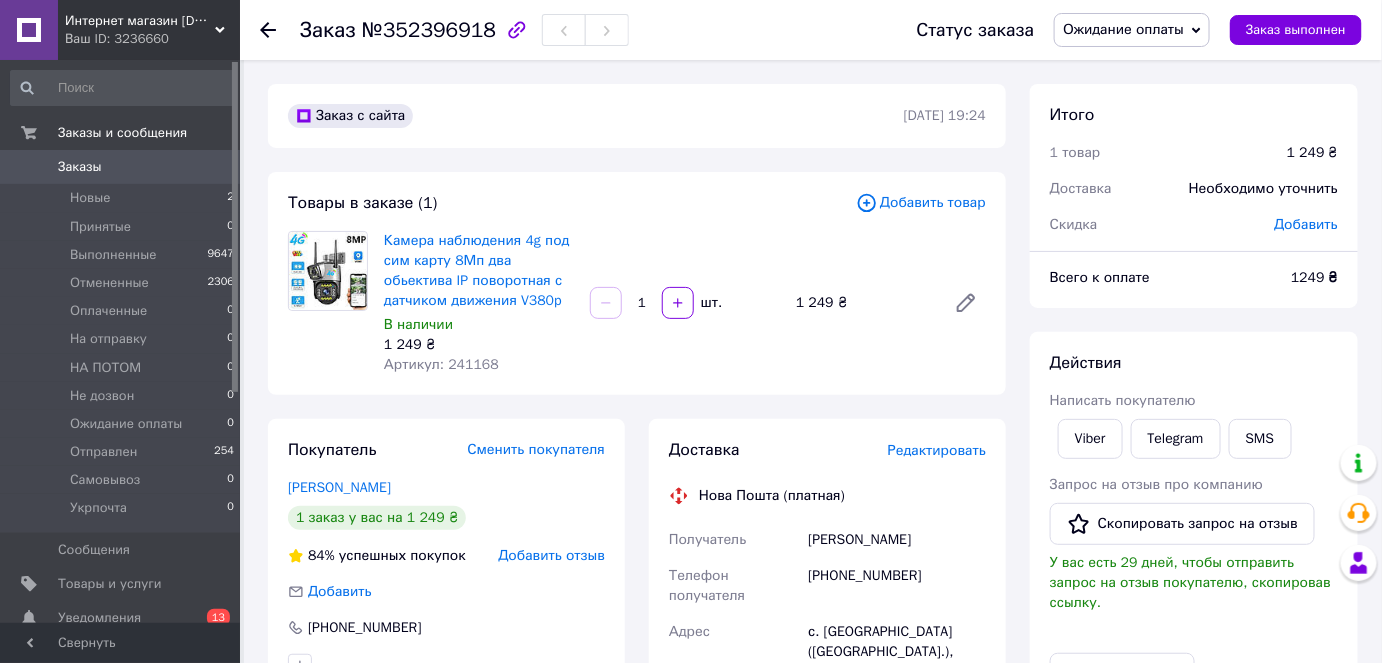 click on "Заказы" at bounding box center [121, 167] 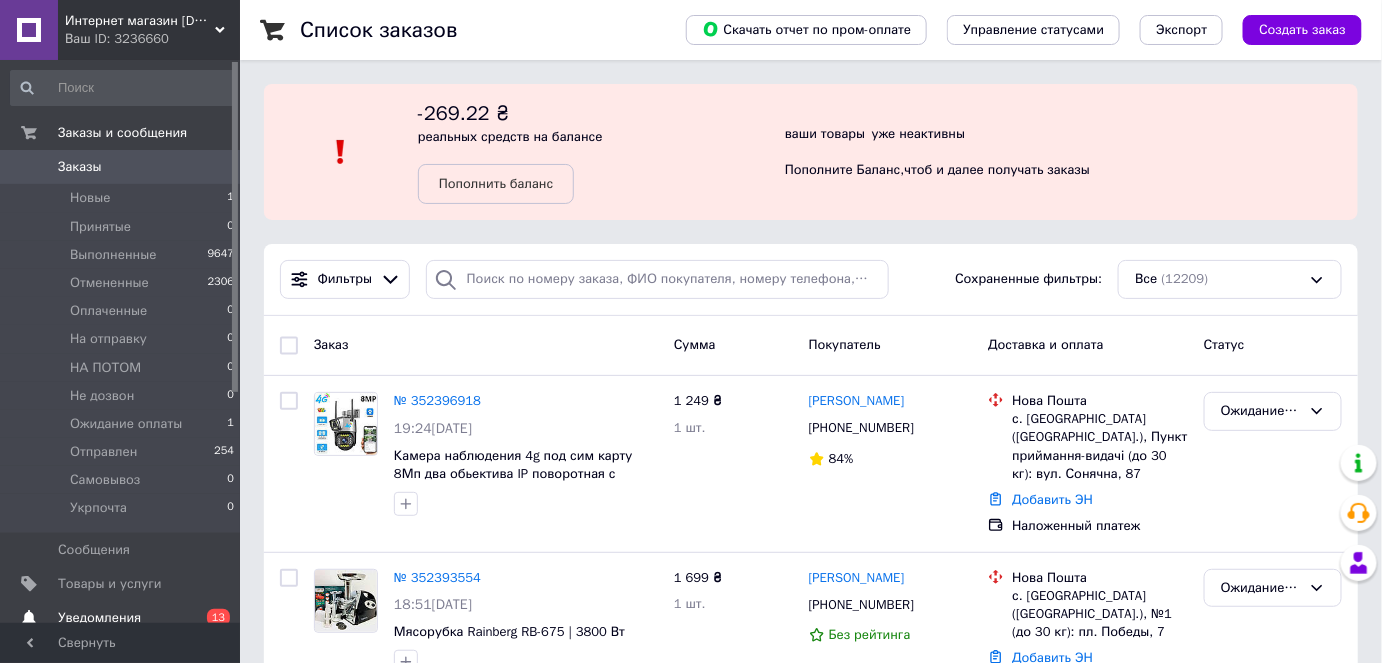 click on "Уведомления" at bounding box center [121, 618] 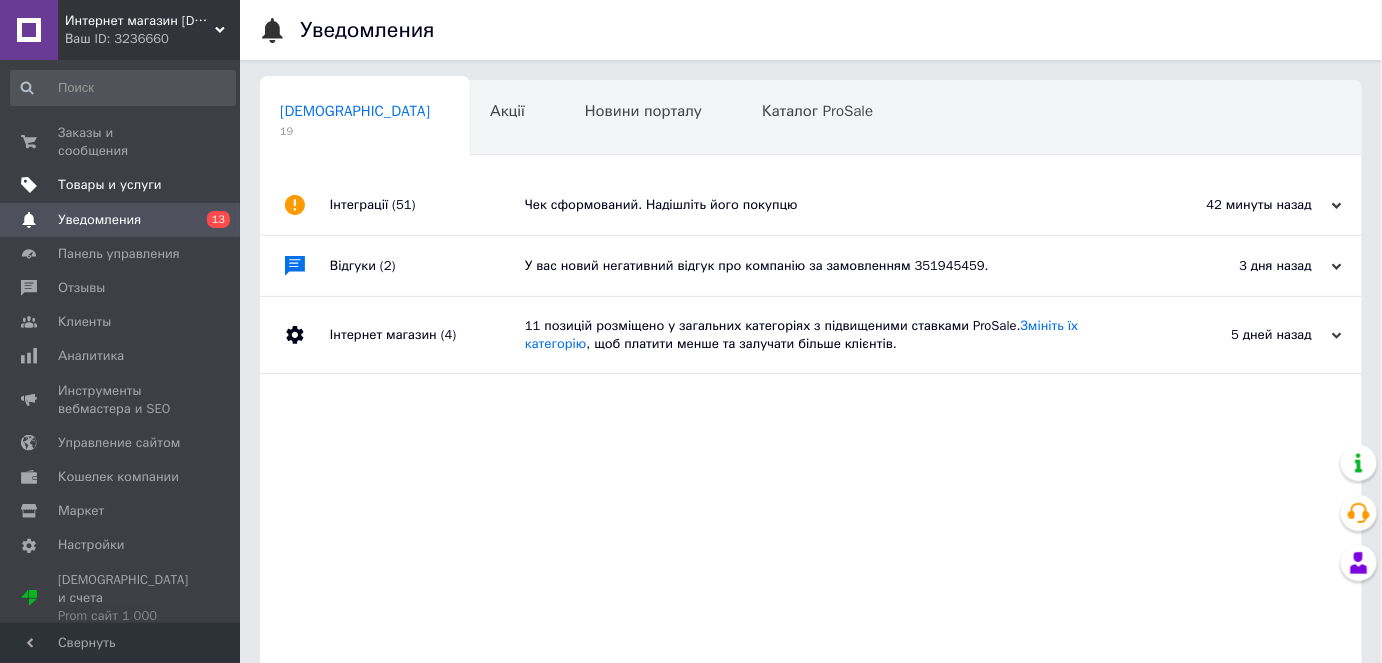 click on "Товары и услуги" at bounding box center (121, 185) 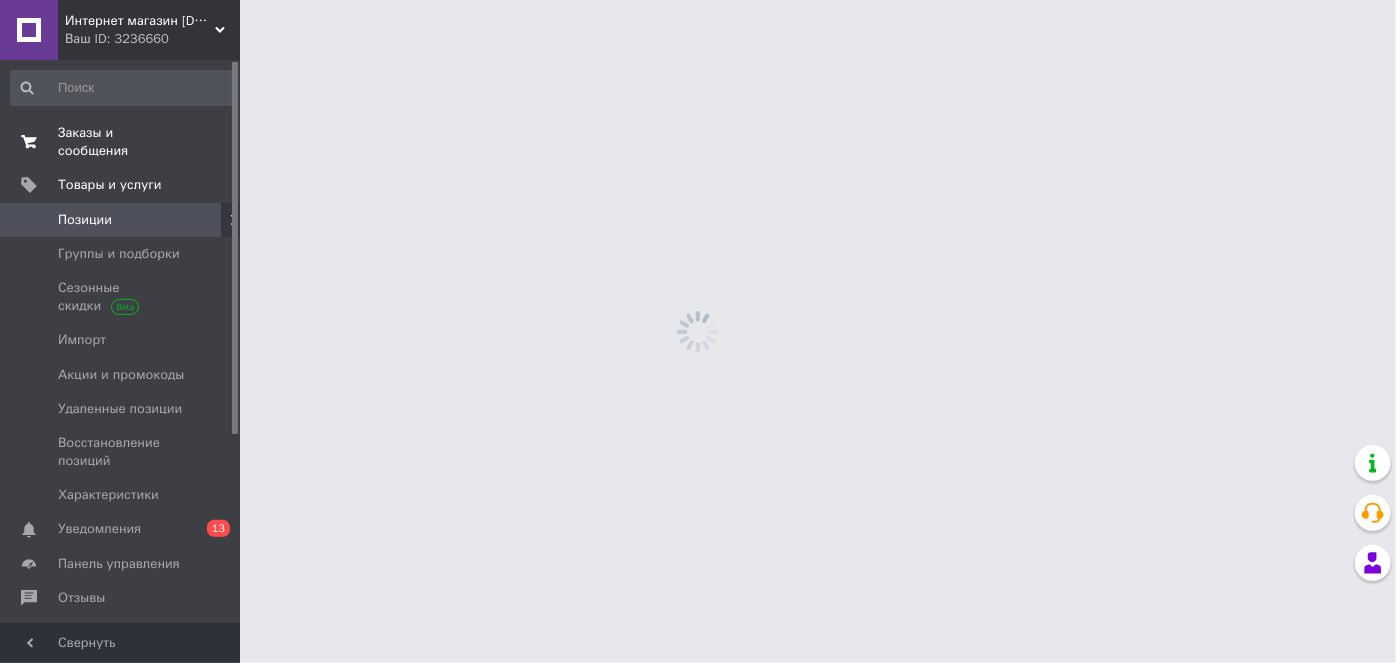 click on "Заказы и сообщения 0 0" at bounding box center [123, 142] 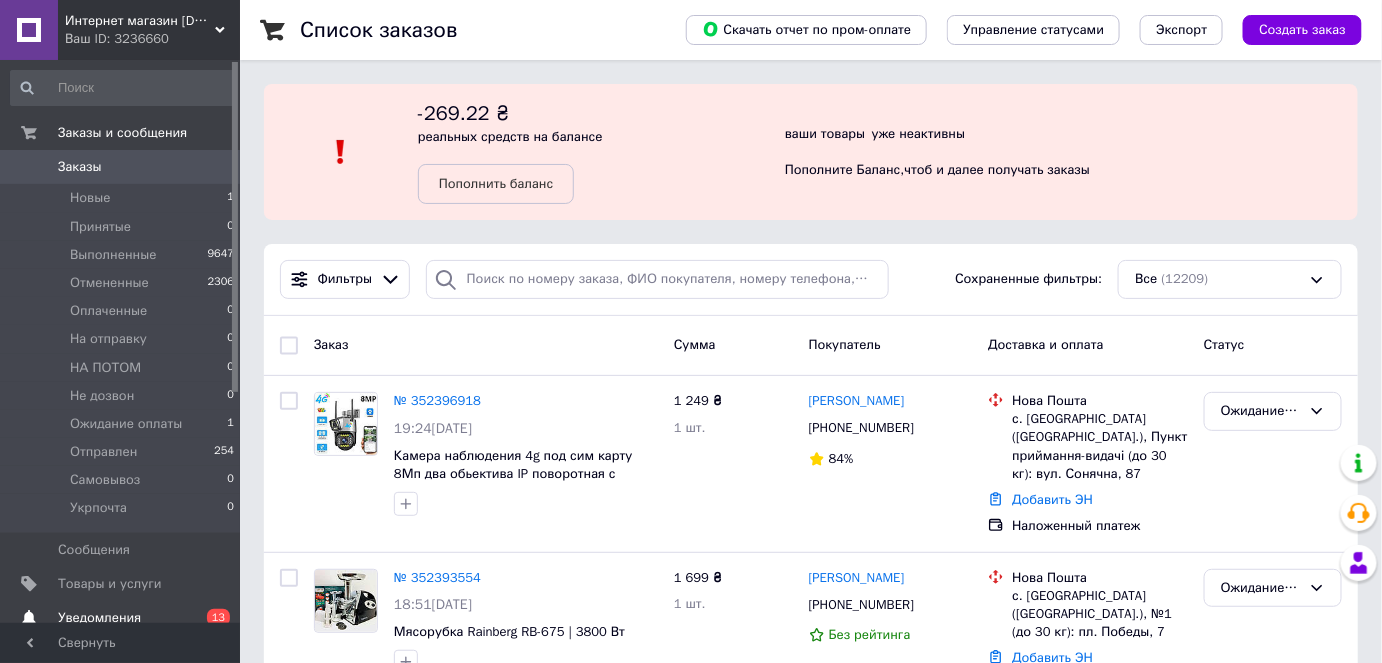 click on "Уведомления" at bounding box center [99, 618] 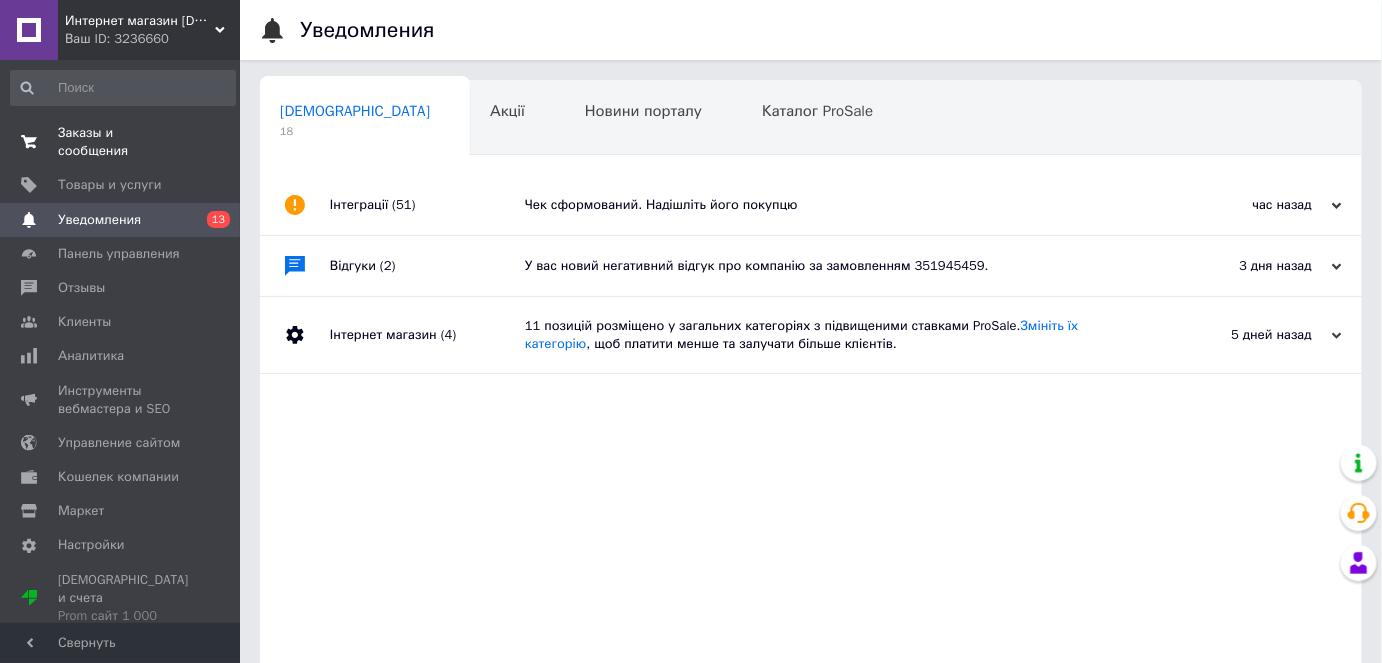 click on "Заказы и сообщения 0 0" at bounding box center [123, 142] 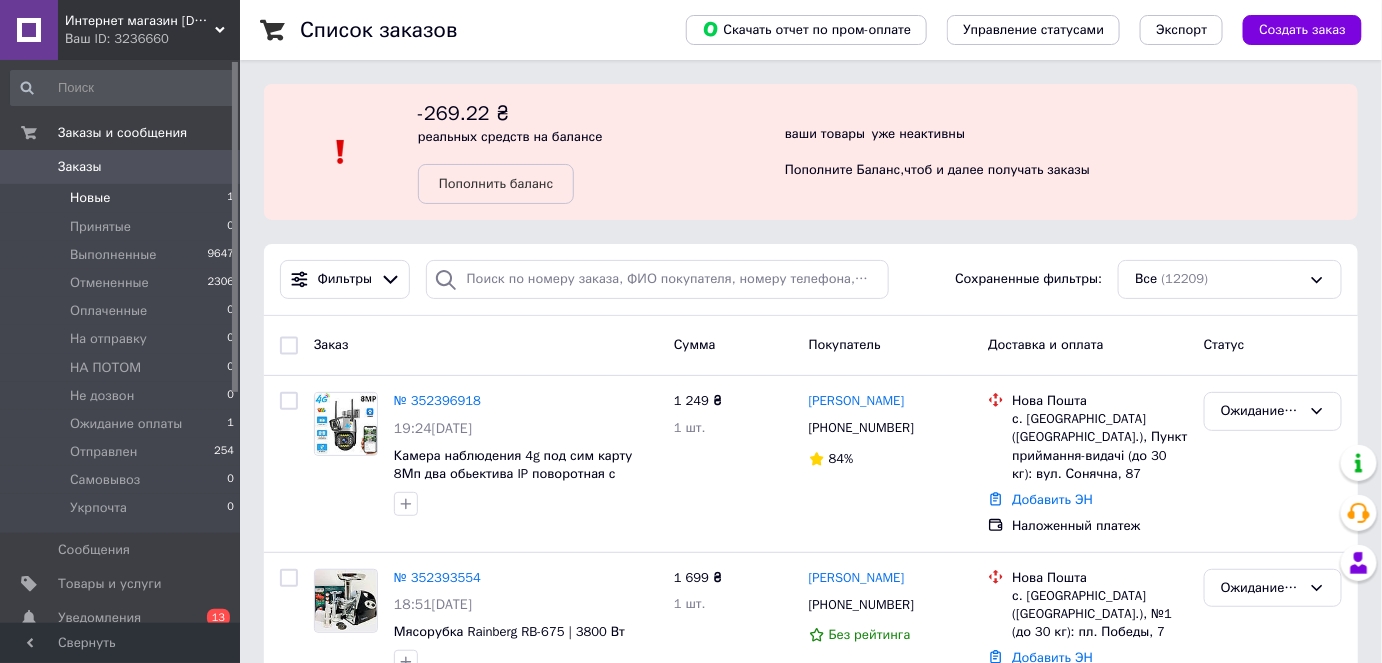 click on "Новые 1" at bounding box center [123, 198] 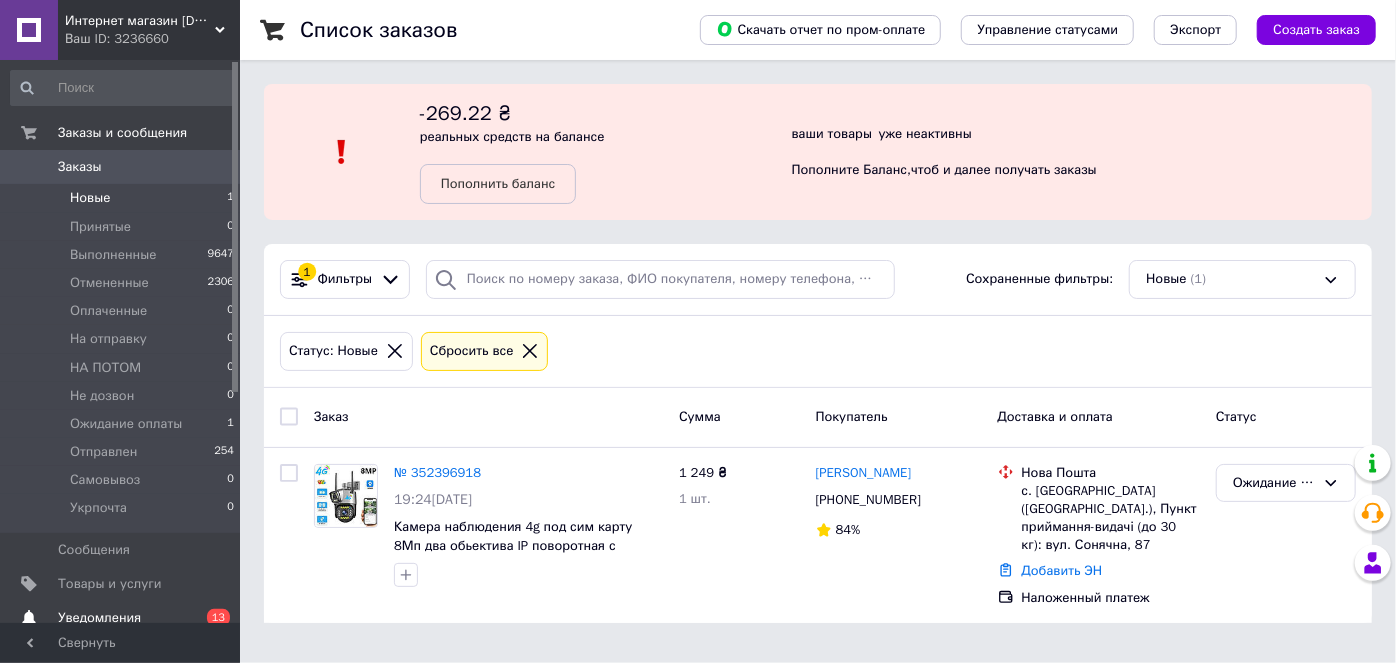 click on "Уведомления" at bounding box center [121, 618] 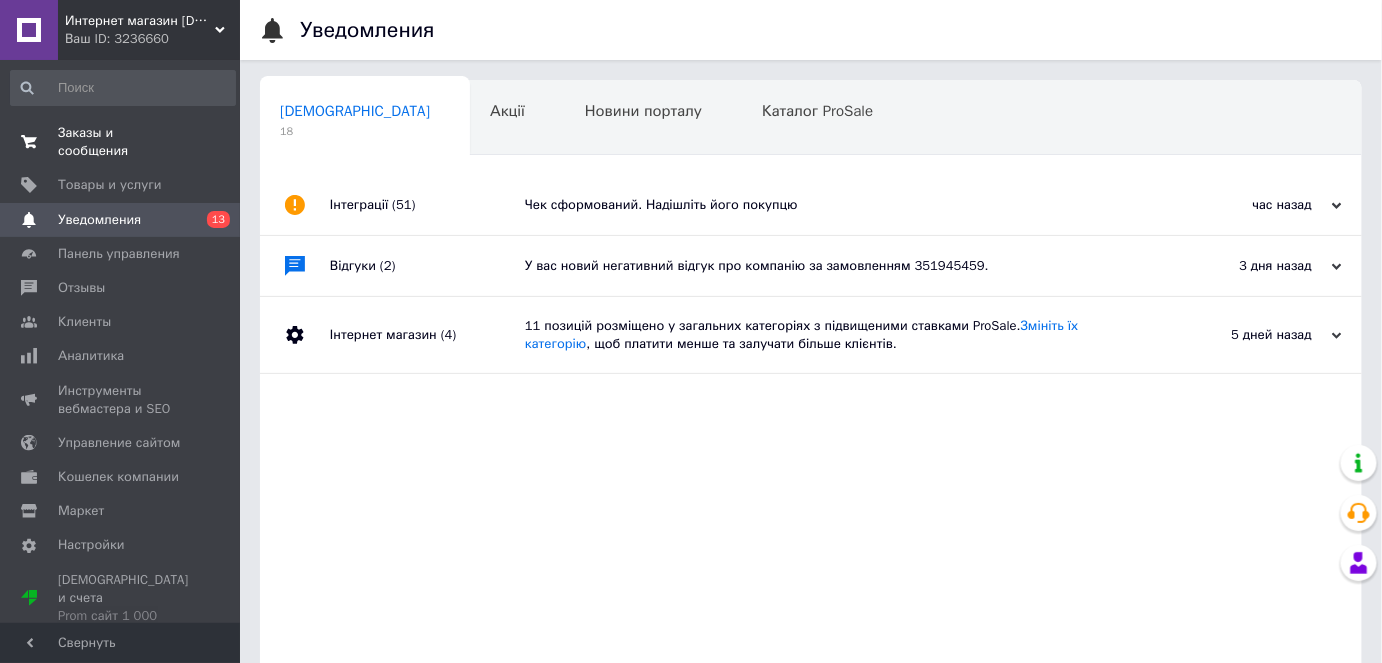 click on "Заказы и сообщения 0 0" at bounding box center [123, 142] 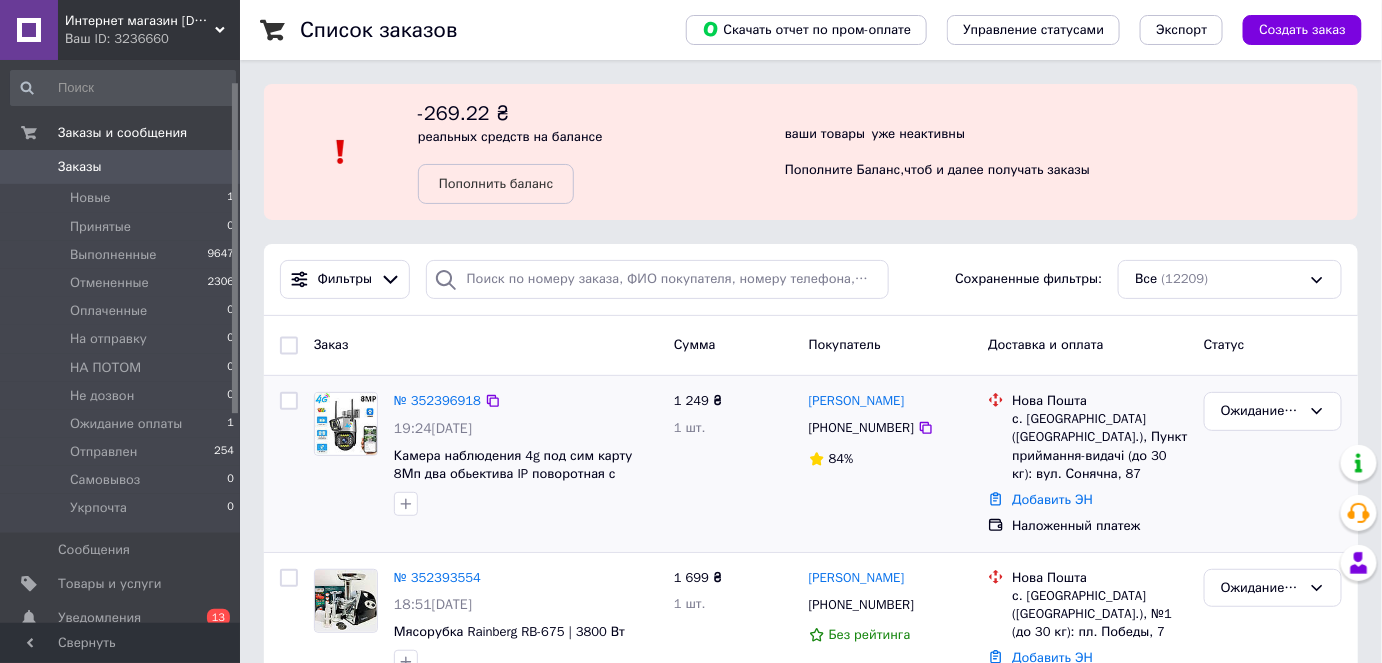 scroll, scrollTop: 36, scrollLeft: 0, axis: vertical 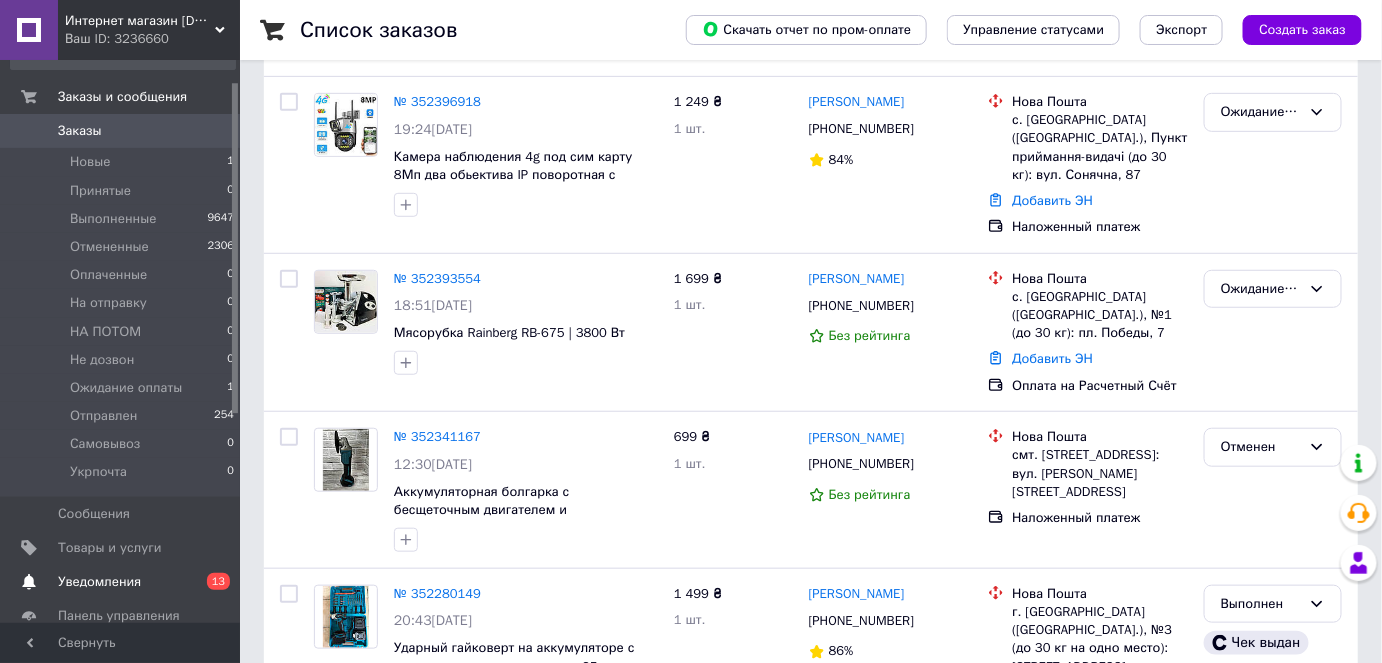 click on "Уведомления" at bounding box center [99, 582] 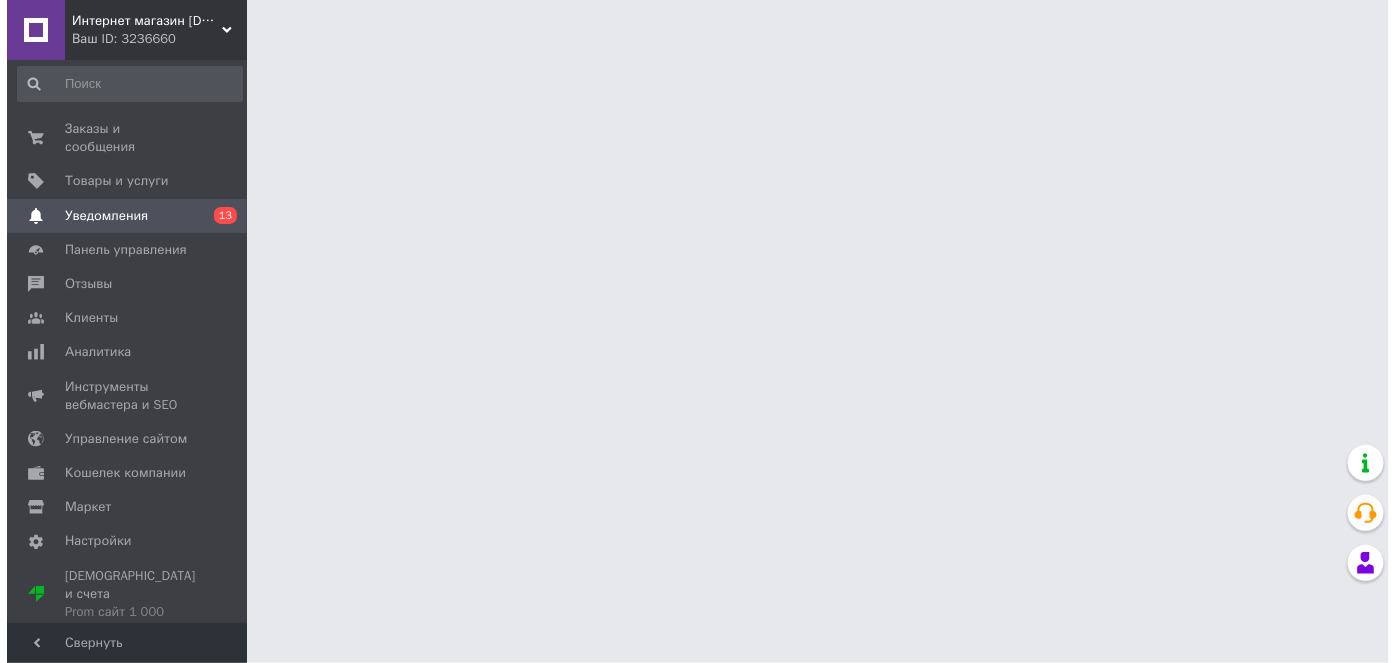 scroll, scrollTop: 0, scrollLeft: 0, axis: both 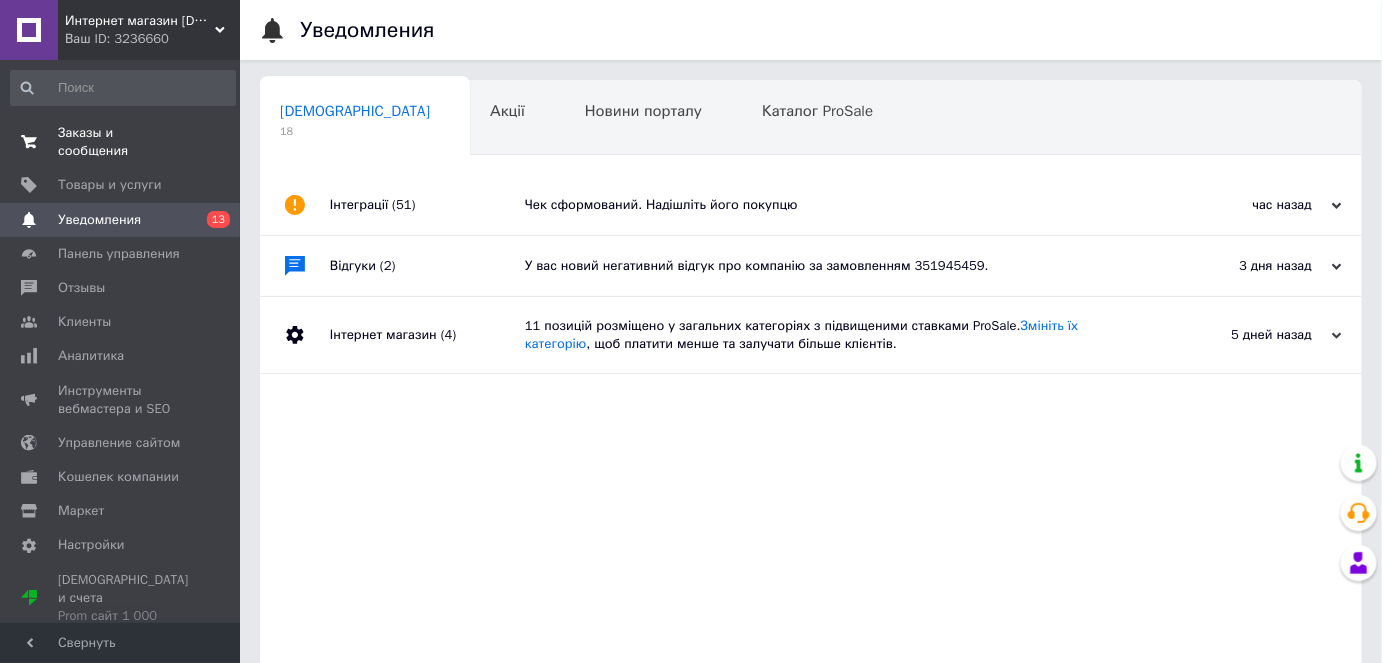 click on "Заказы и сообщения" at bounding box center (121, 142) 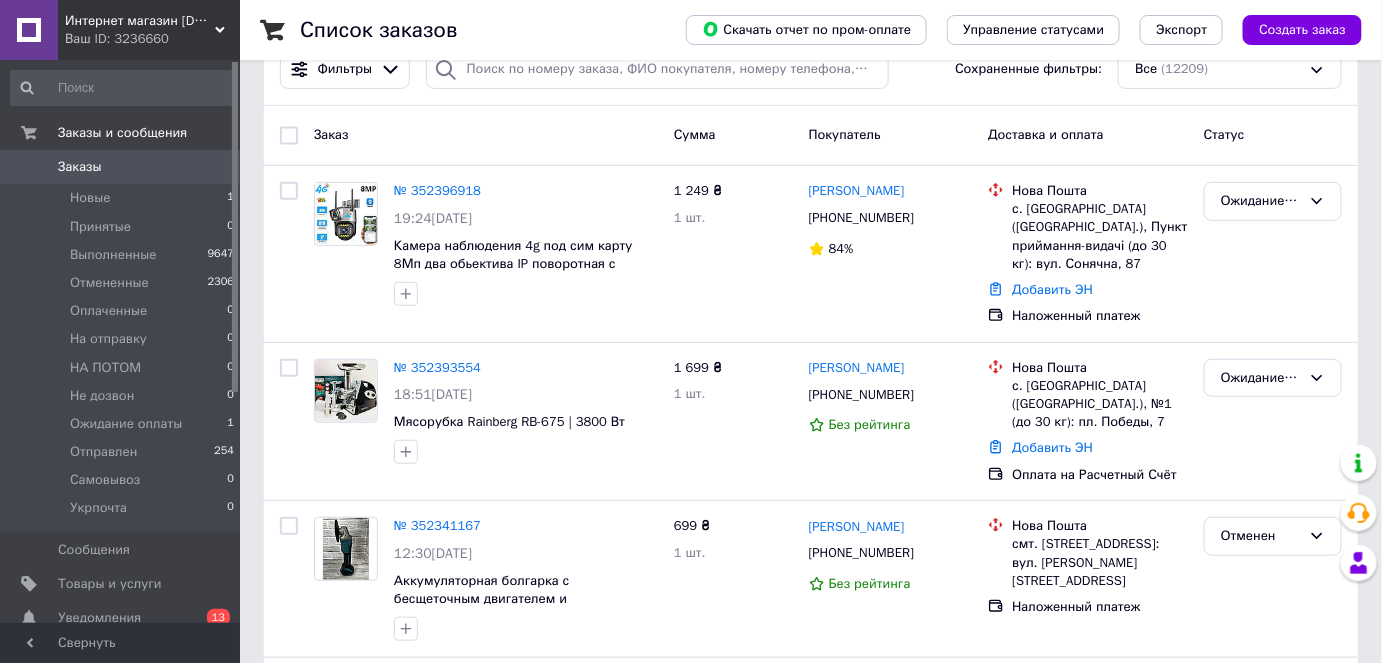 scroll, scrollTop: 224, scrollLeft: 0, axis: vertical 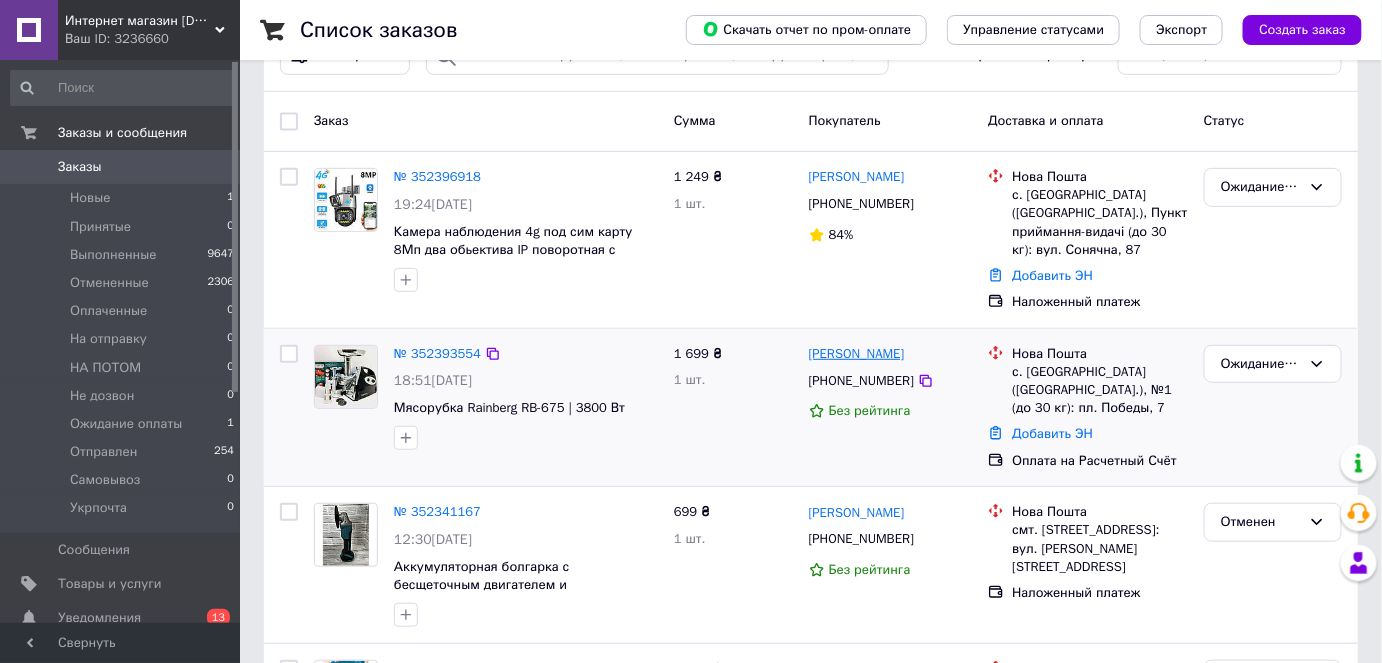 click on "[PERSON_NAME]" at bounding box center [857, 354] 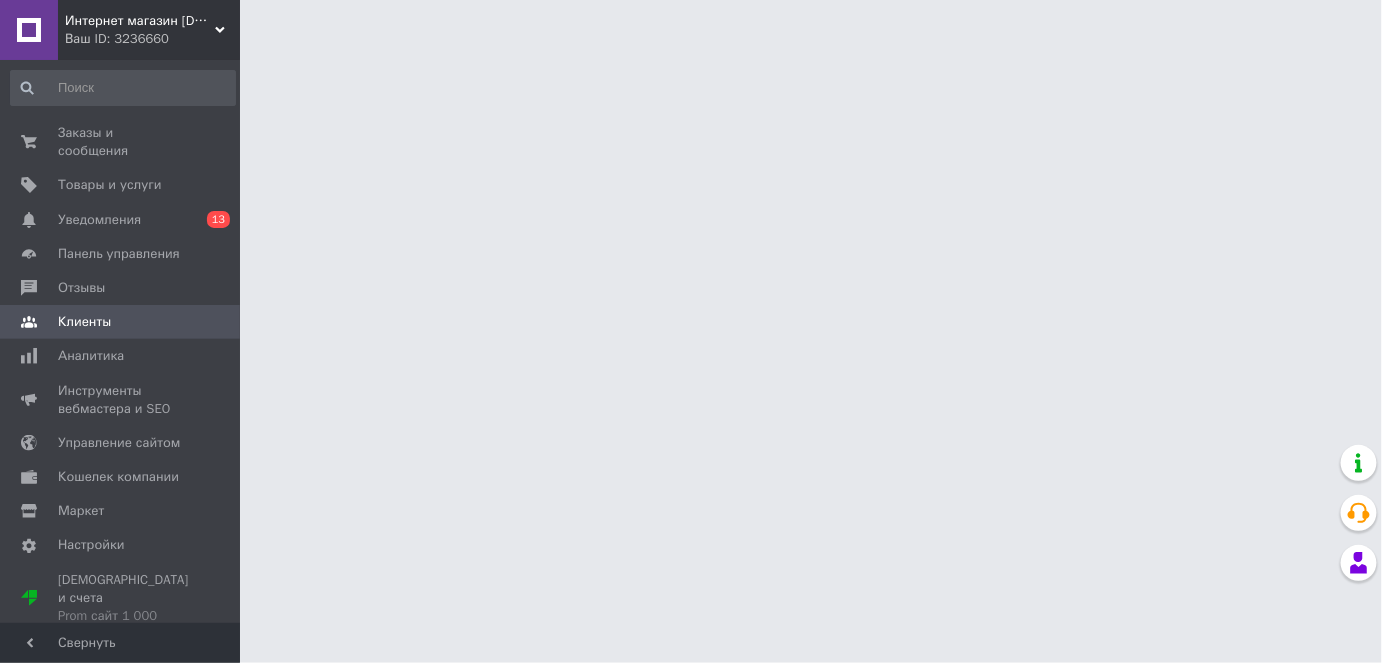scroll, scrollTop: 0, scrollLeft: 0, axis: both 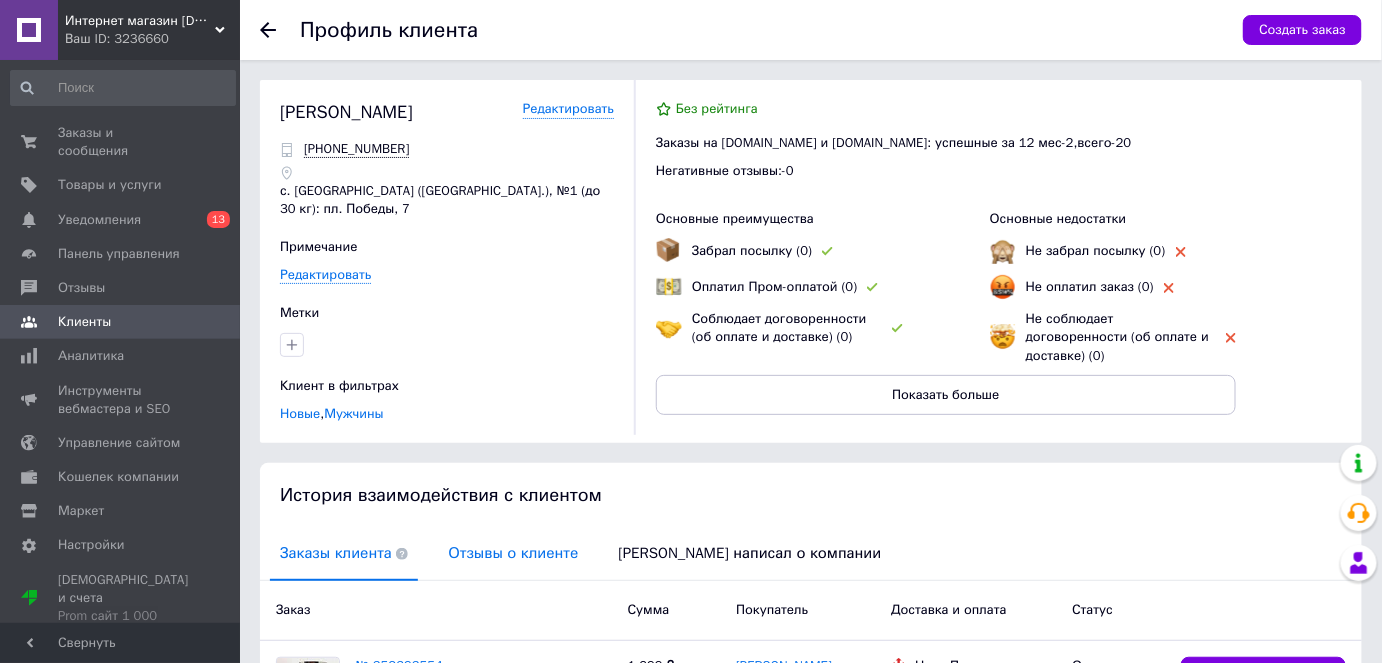 click on "Отзывы о клиенте" at bounding box center (513, 553) 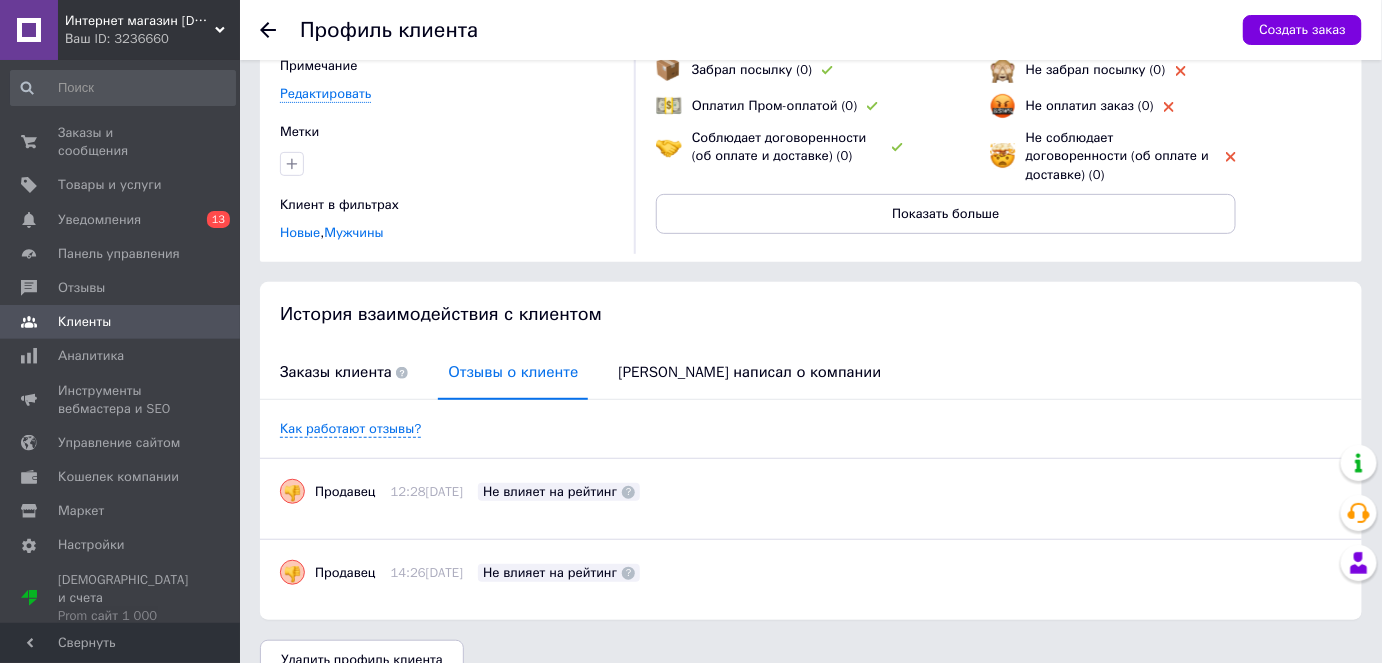 scroll, scrollTop: 216, scrollLeft: 0, axis: vertical 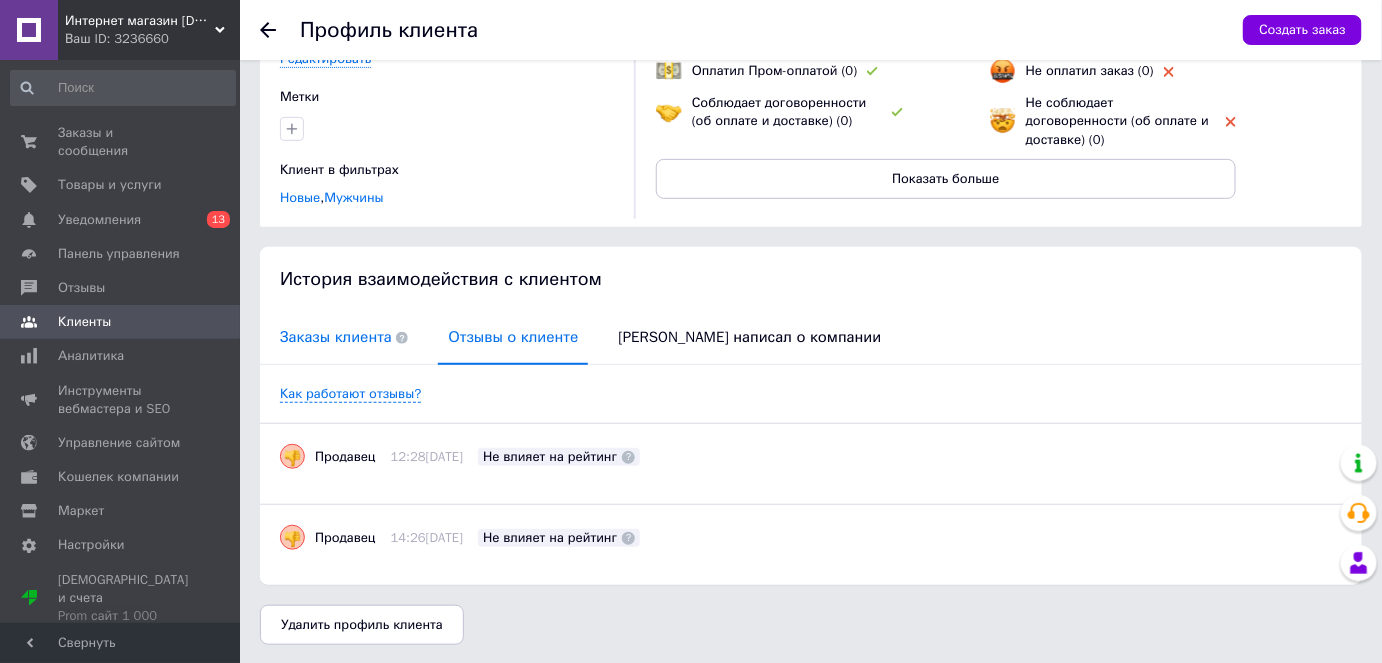 click on "Заказы клиента" at bounding box center (344, 337) 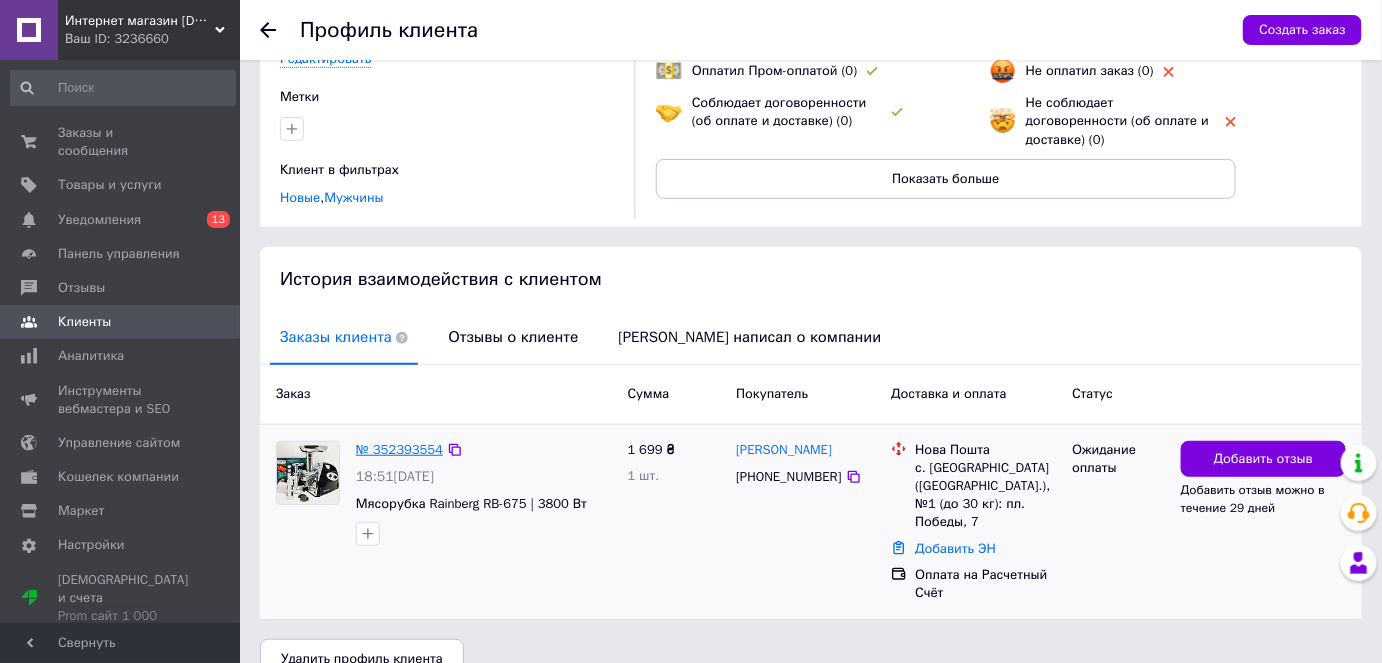 click on "№ 352393554" at bounding box center [399, 449] 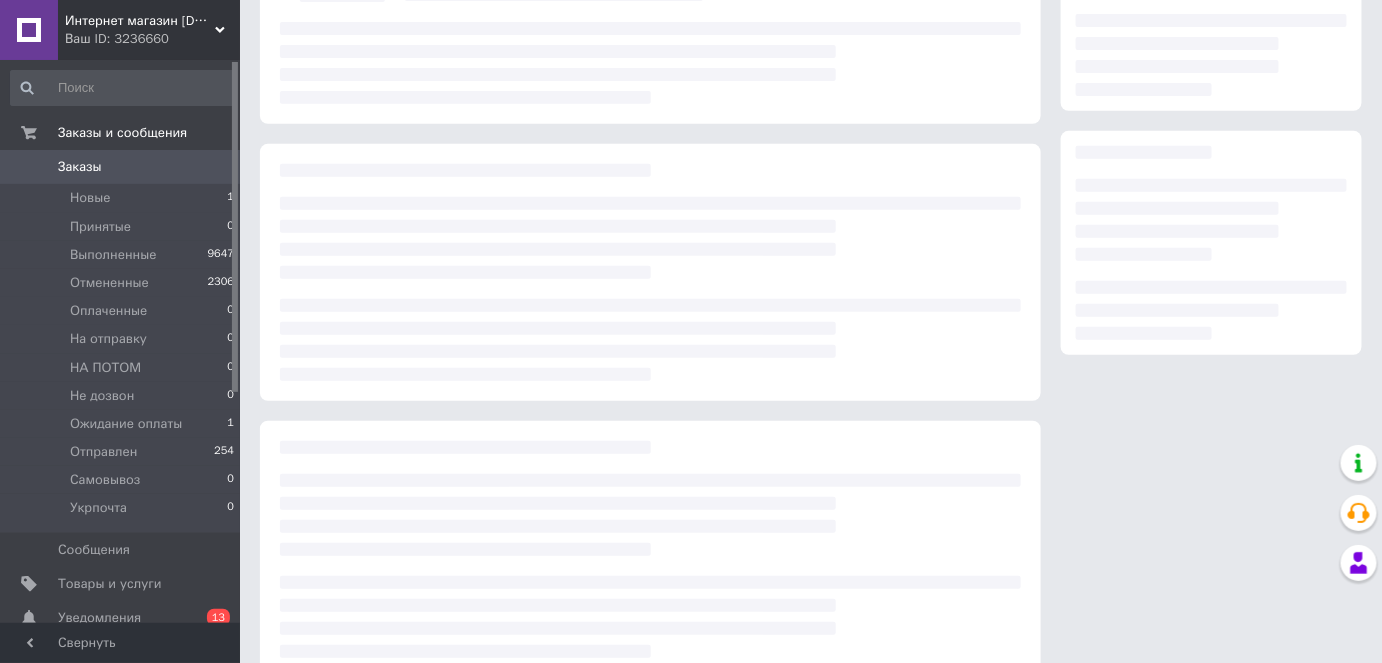 scroll, scrollTop: 0, scrollLeft: 0, axis: both 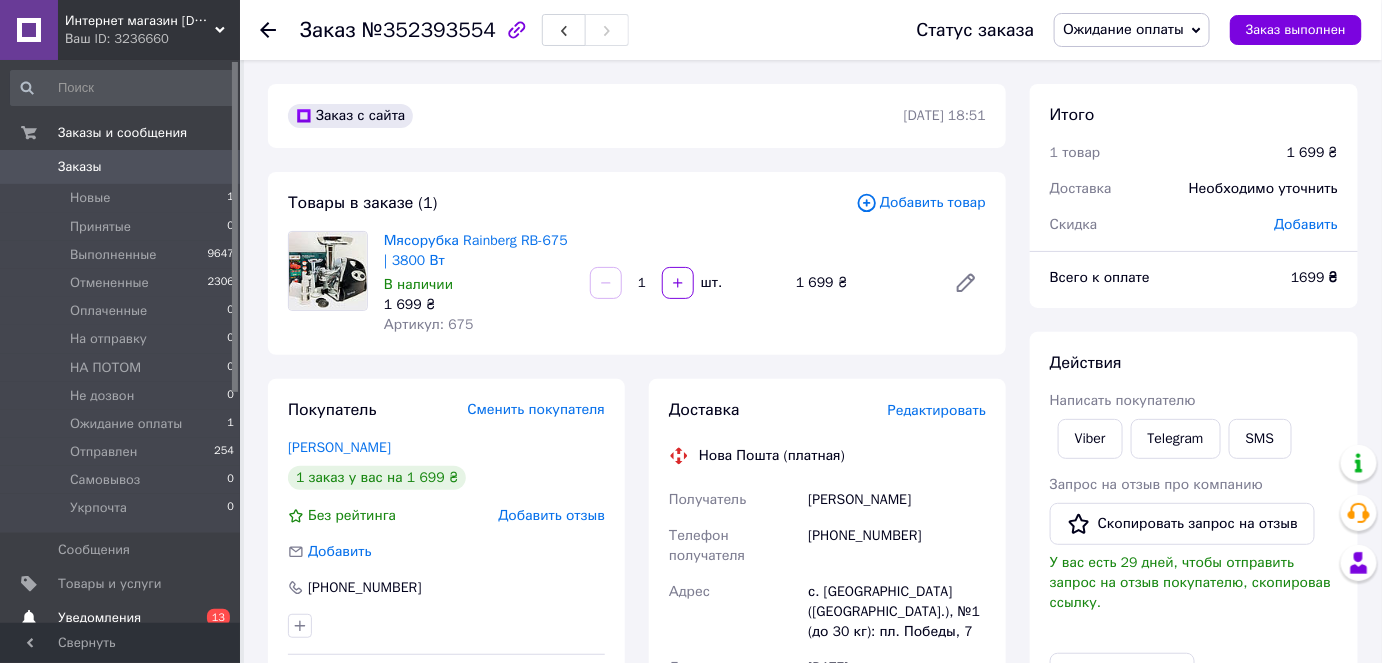 click on "Уведомления" at bounding box center [121, 618] 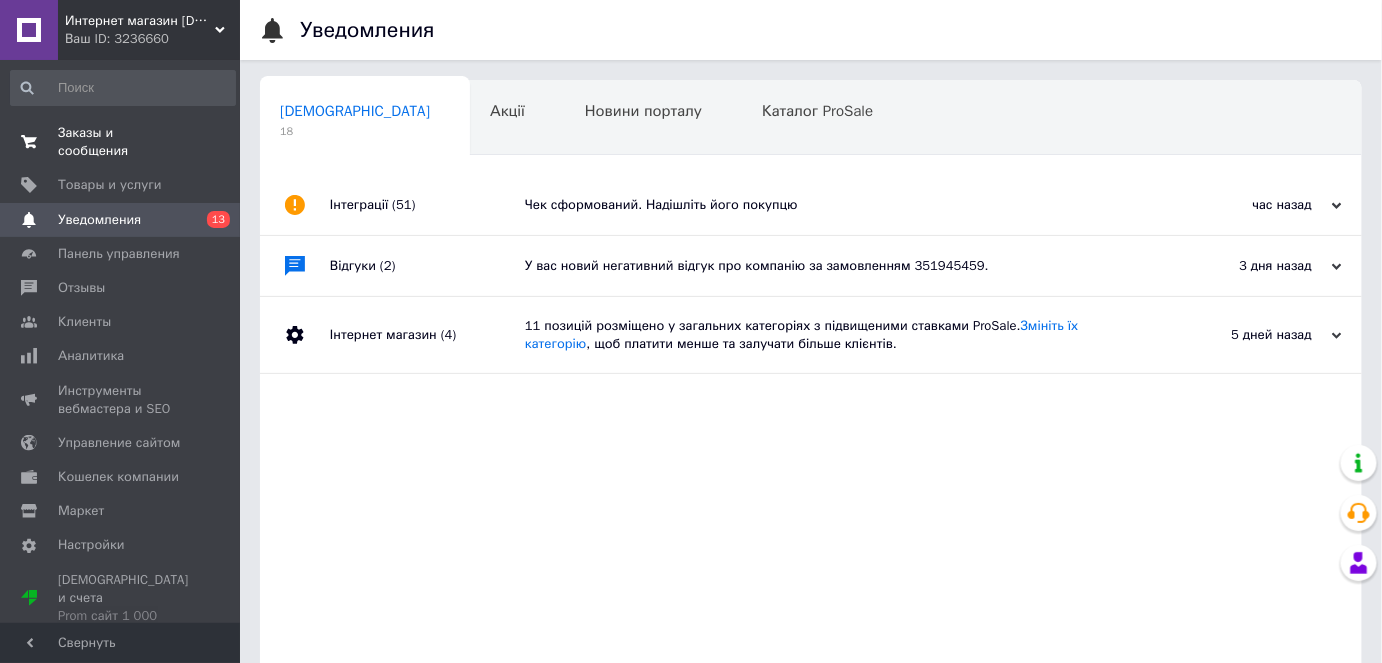 click on "Заказы и сообщения" at bounding box center [121, 142] 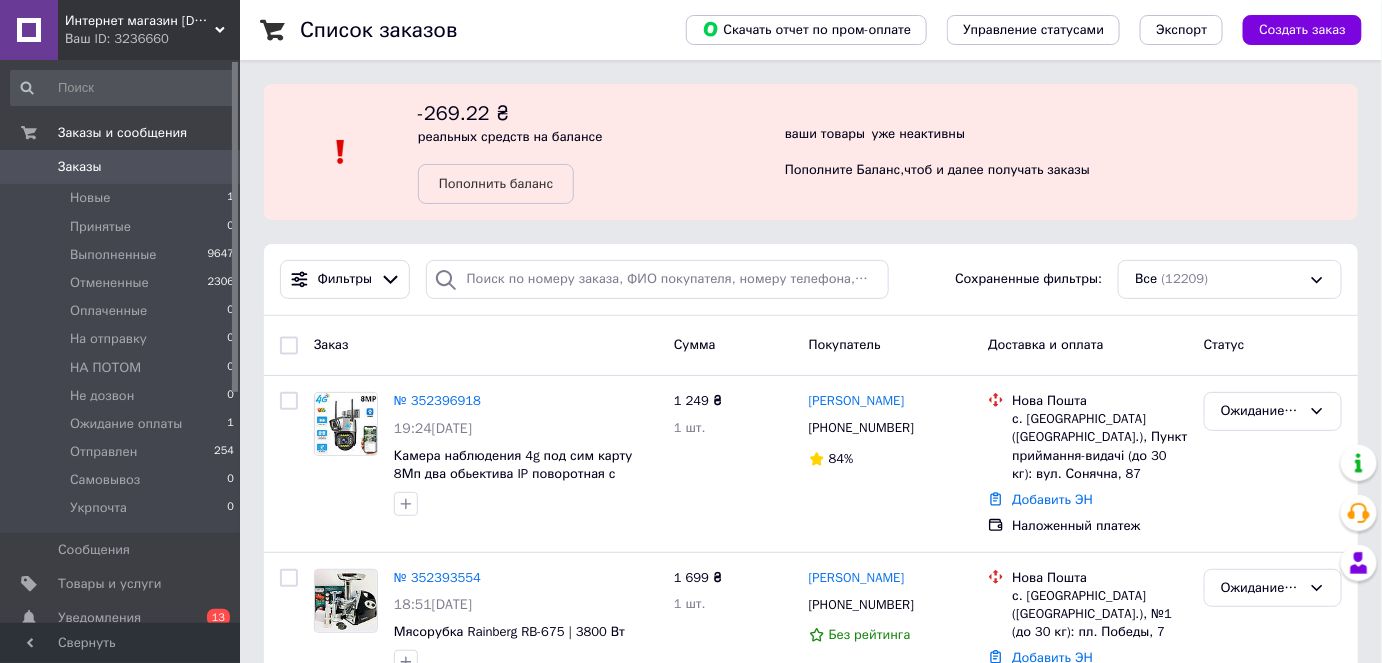 click on "Заказы 0" at bounding box center [123, 167] 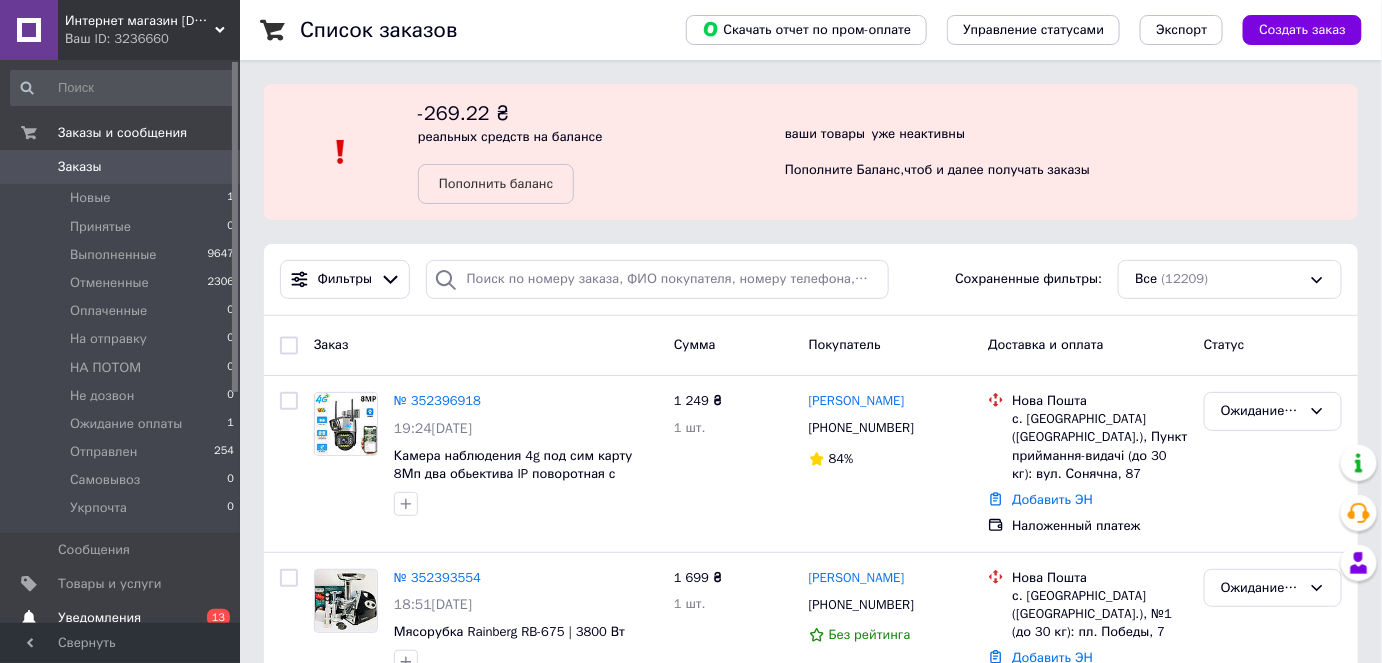 click on "Уведомления 0 13" at bounding box center (123, 618) 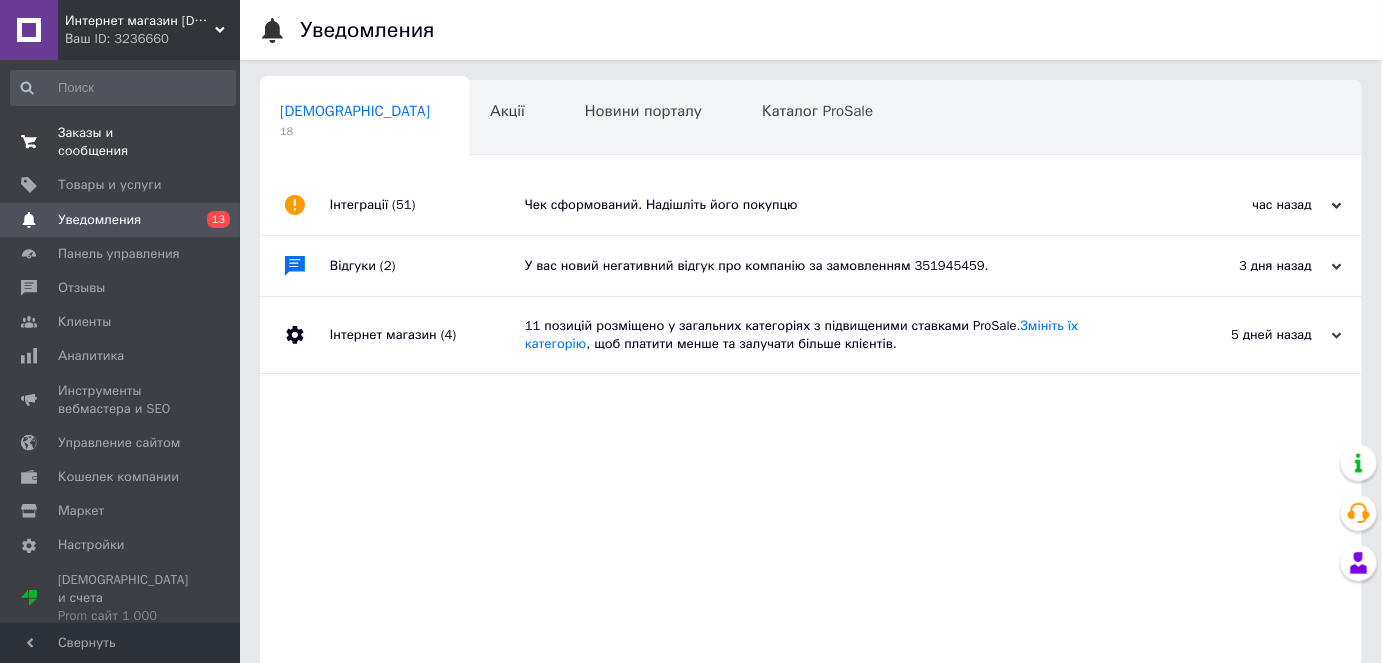 click on "Заказы и сообщения" at bounding box center [121, 142] 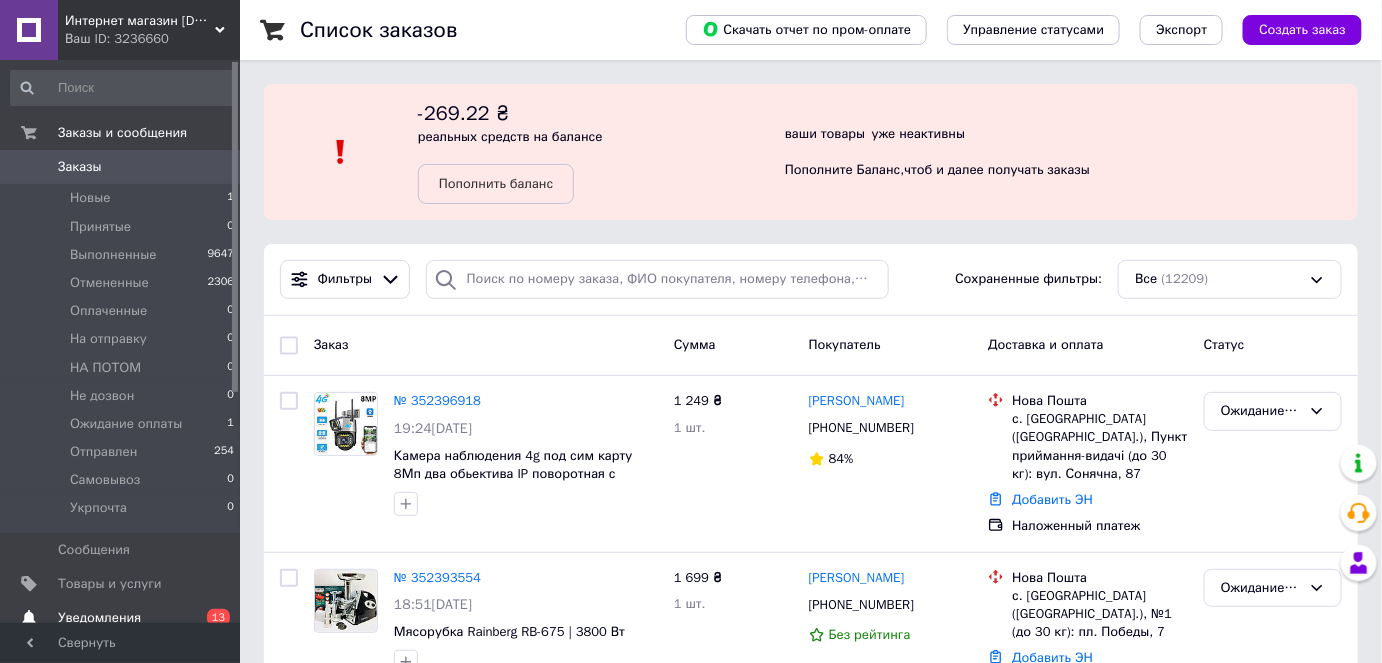 click on "Уведомления" at bounding box center [121, 618] 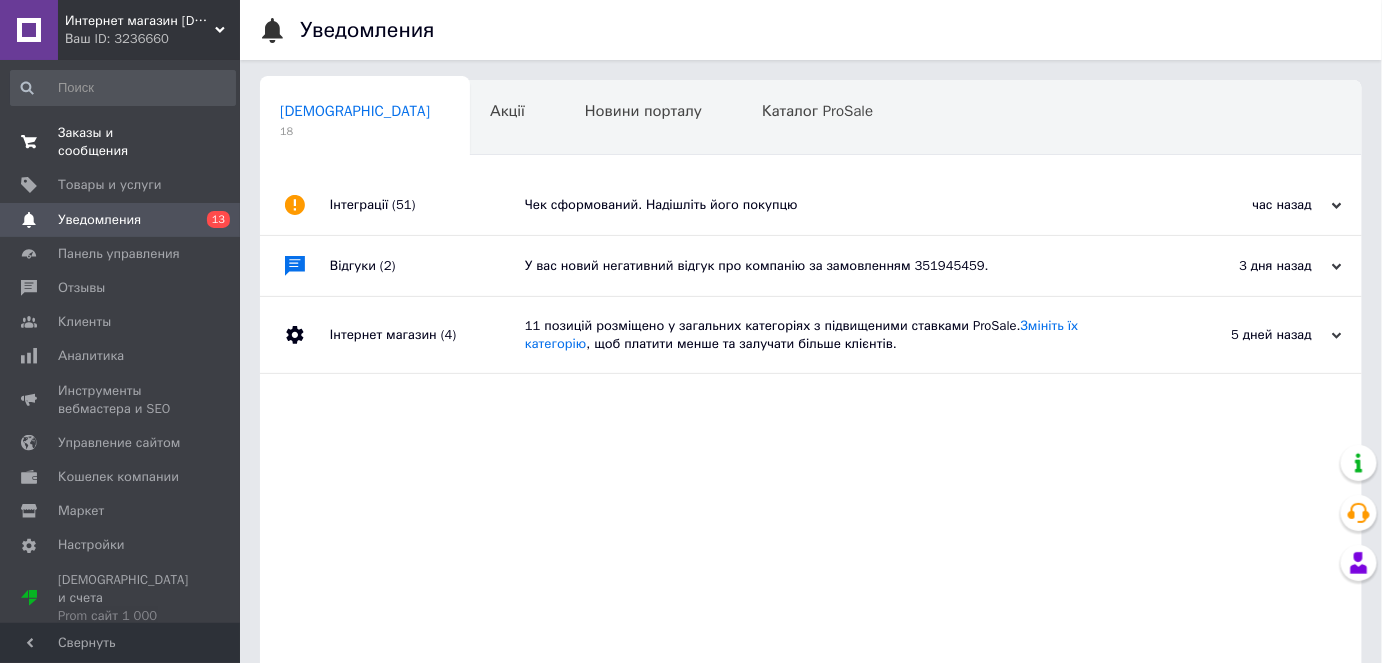 click on "Заказы и сообщения" at bounding box center (121, 142) 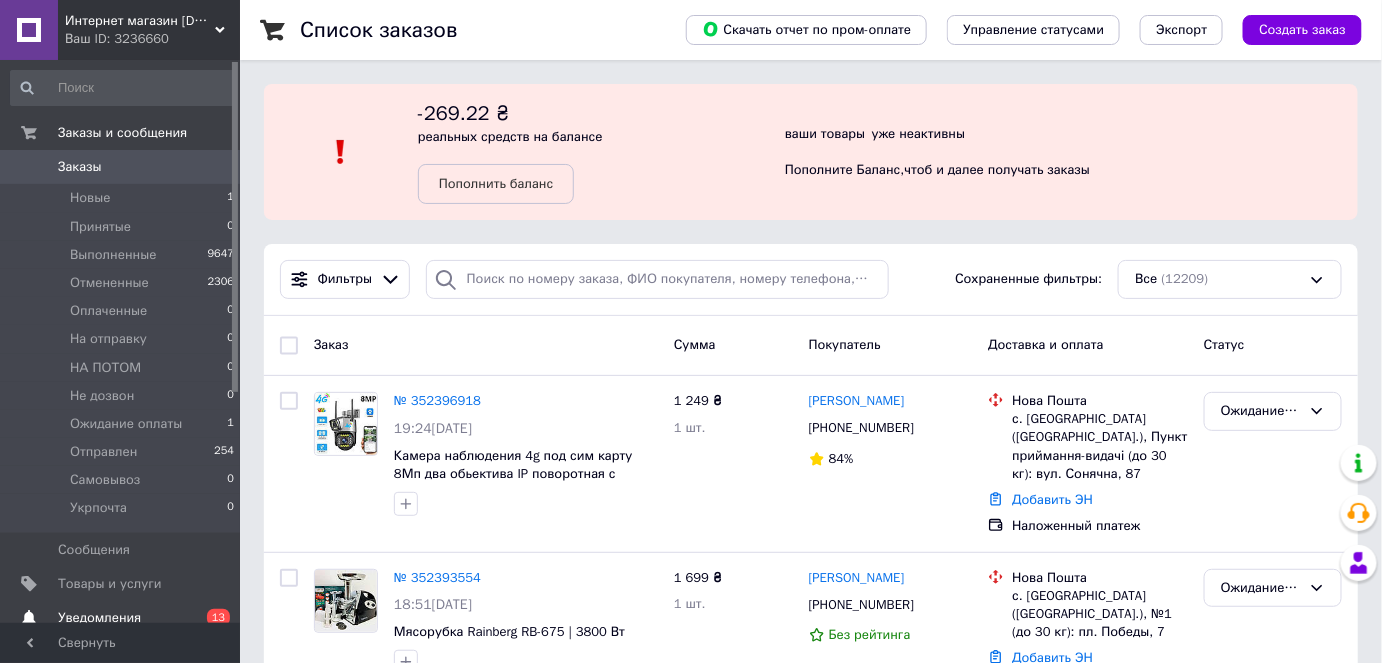 click on "Уведомления" at bounding box center (121, 618) 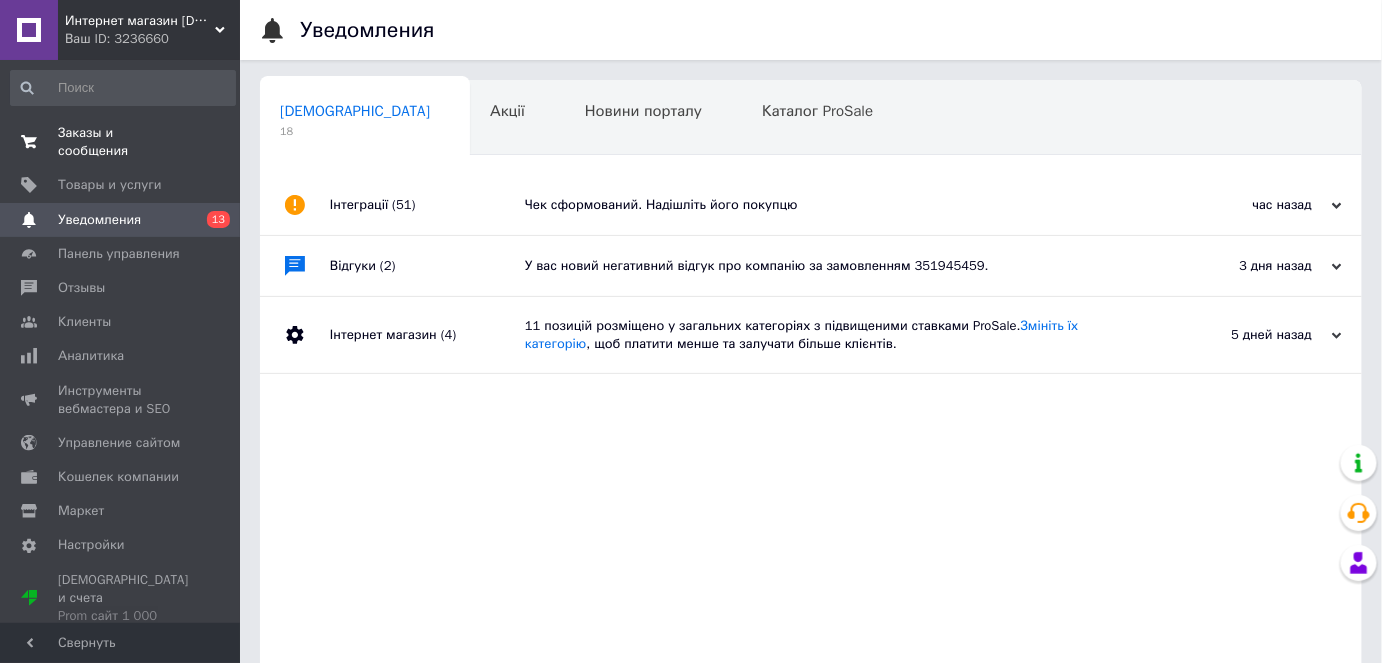click on "Заказы и сообщения 0 0" at bounding box center (123, 142) 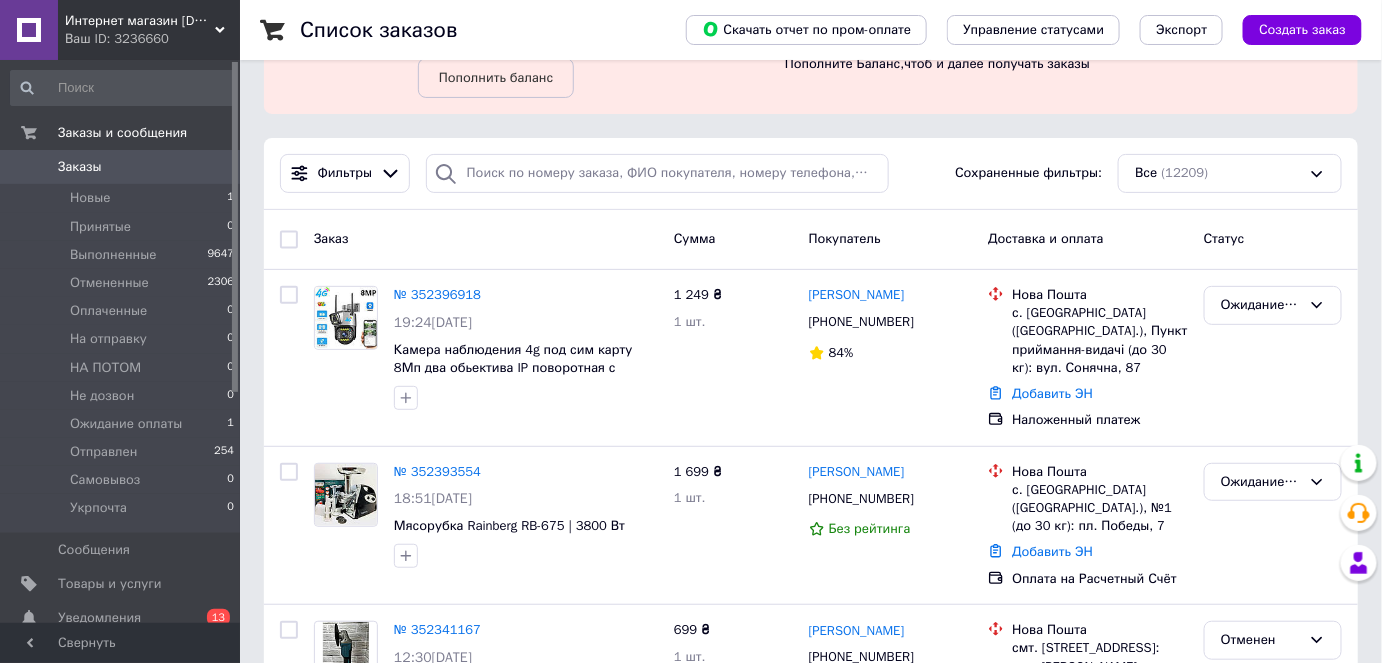 scroll, scrollTop: 88, scrollLeft: 0, axis: vertical 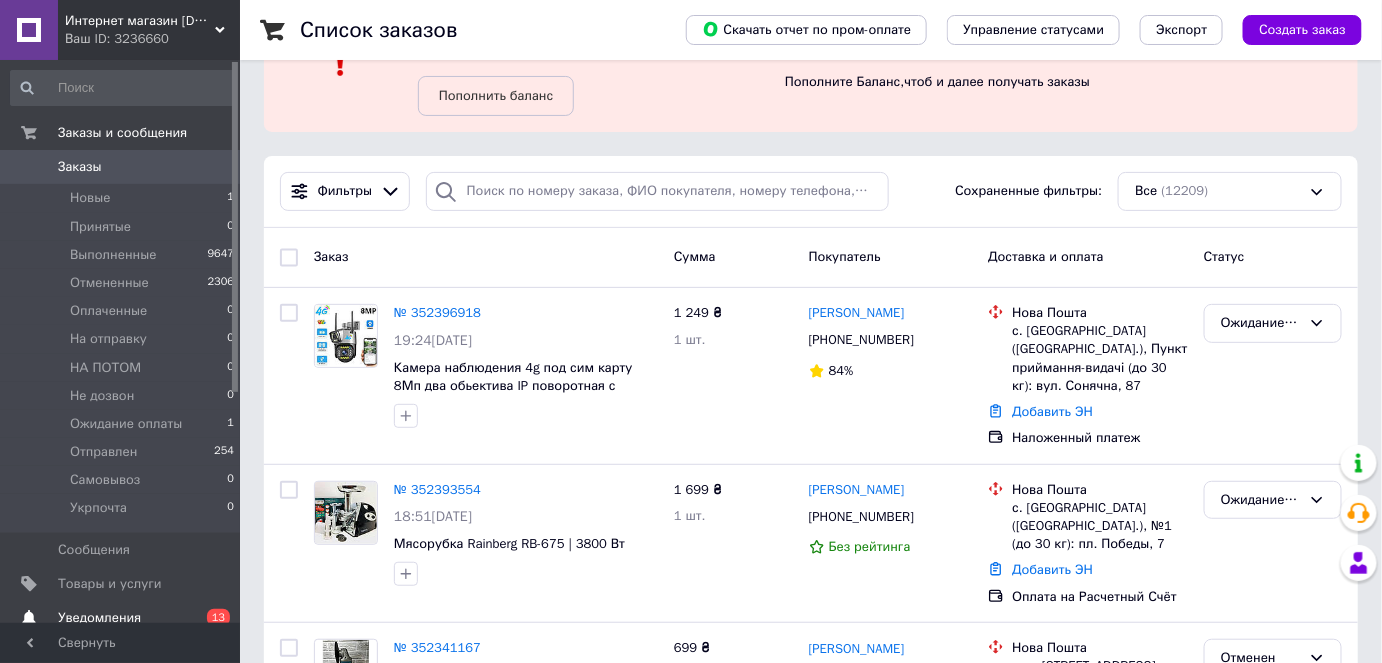 click on "Уведомления 0 13" at bounding box center (123, 618) 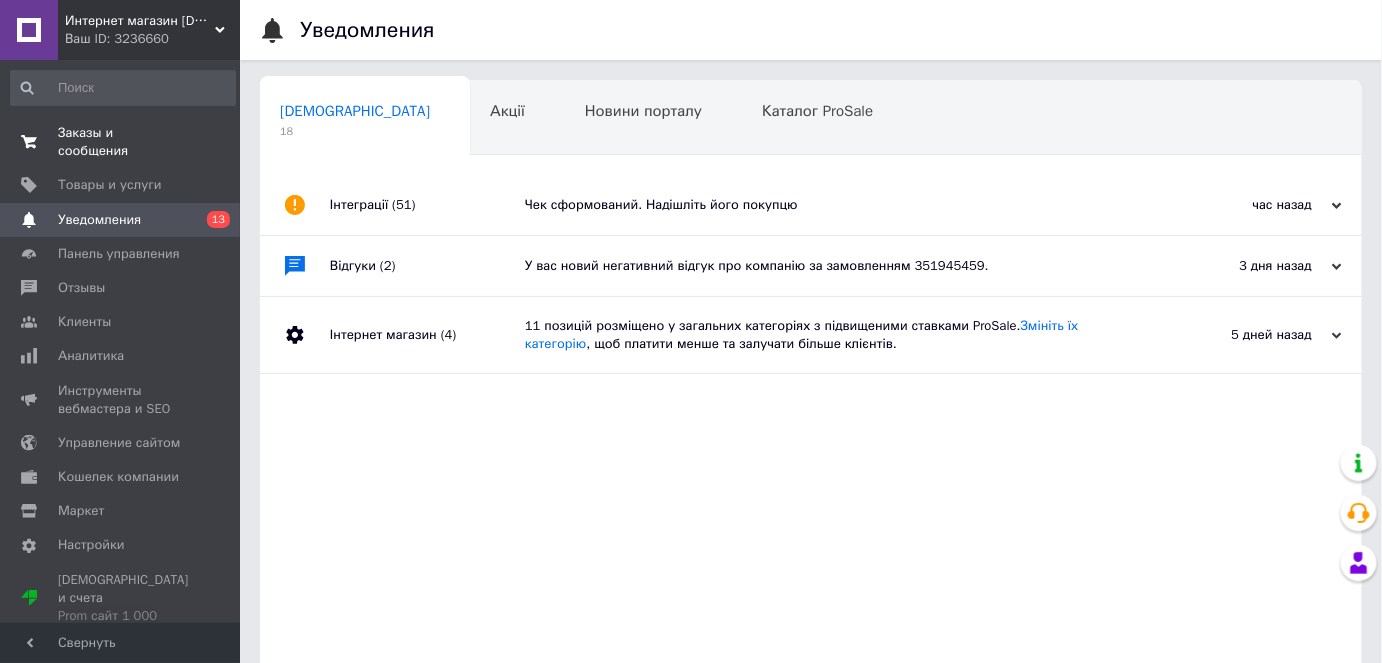 click on "Заказы и сообщения" at bounding box center (121, 142) 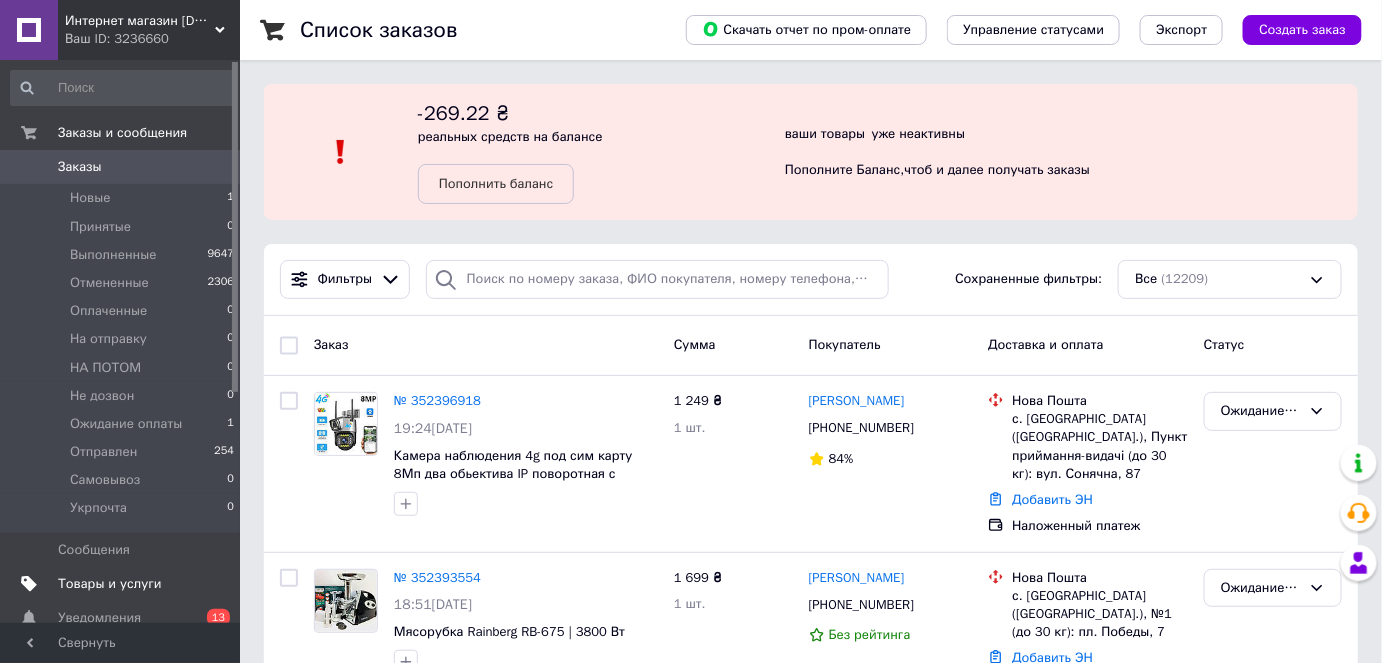 click on "Товары и услуги" at bounding box center (110, 584) 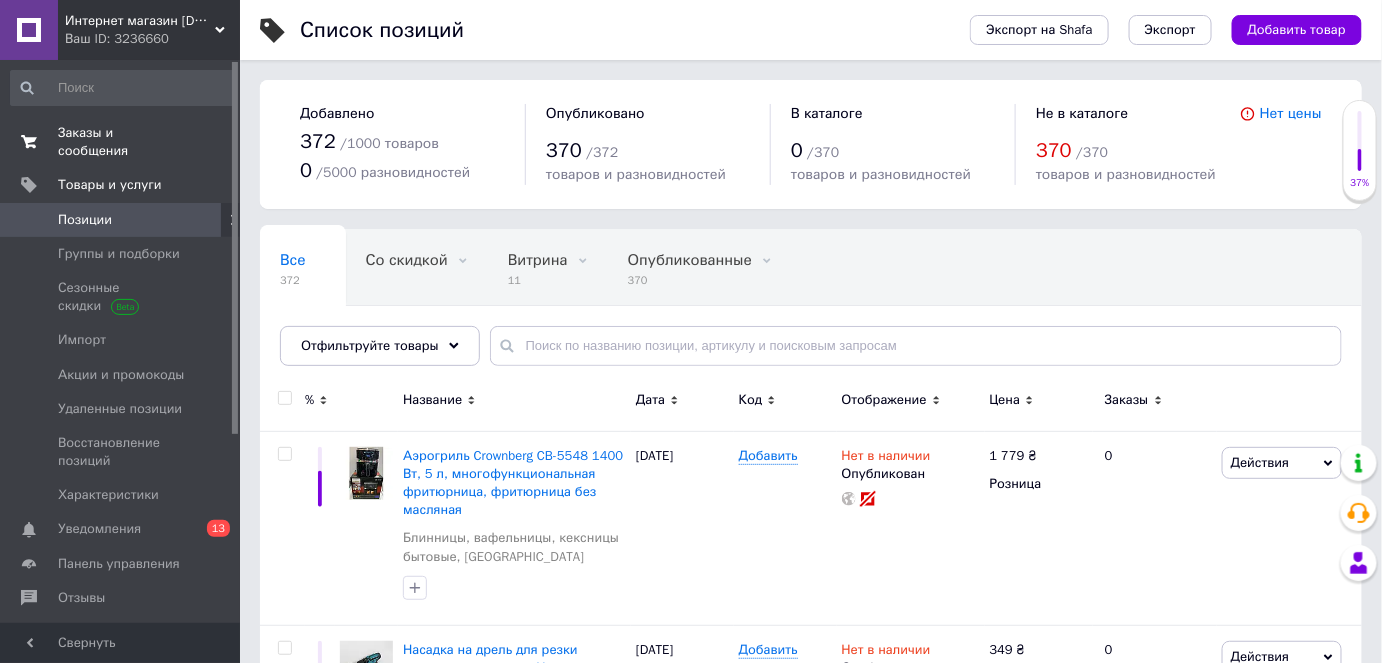 click on "Заказы и сообщения 0 0" at bounding box center (123, 142) 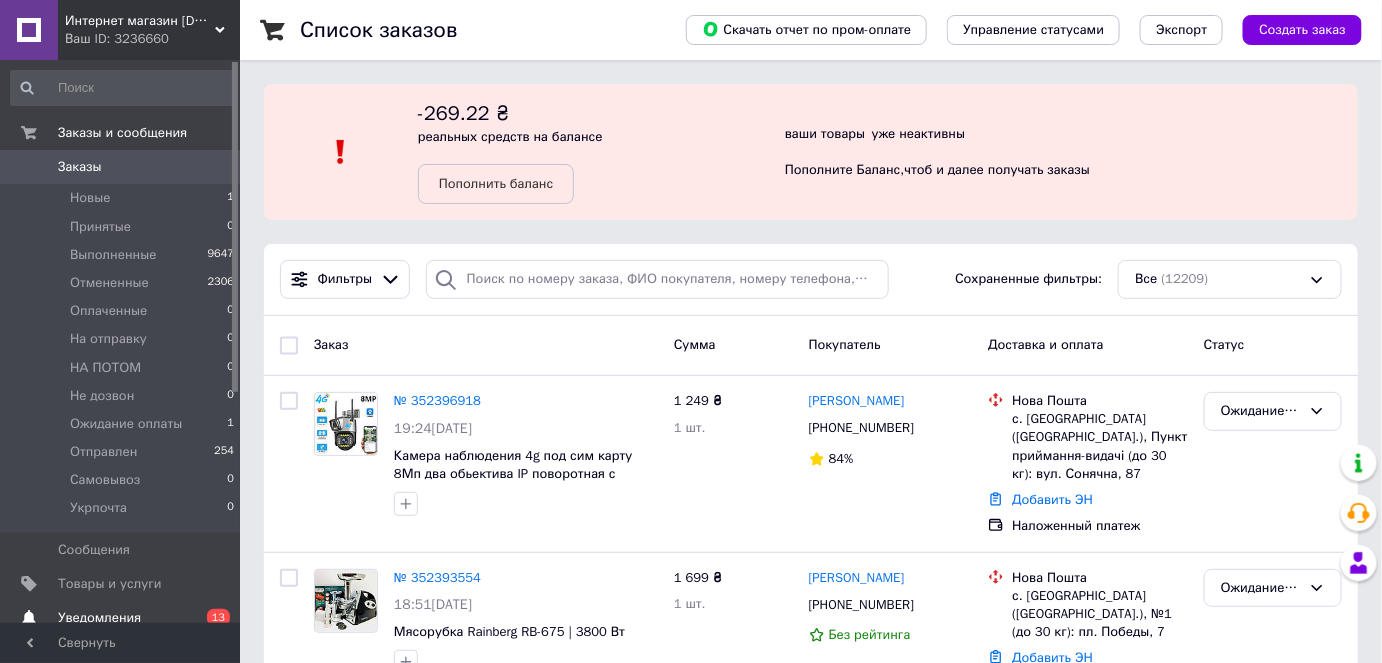 click on "Уведомления" at bounding box center (121, 618) 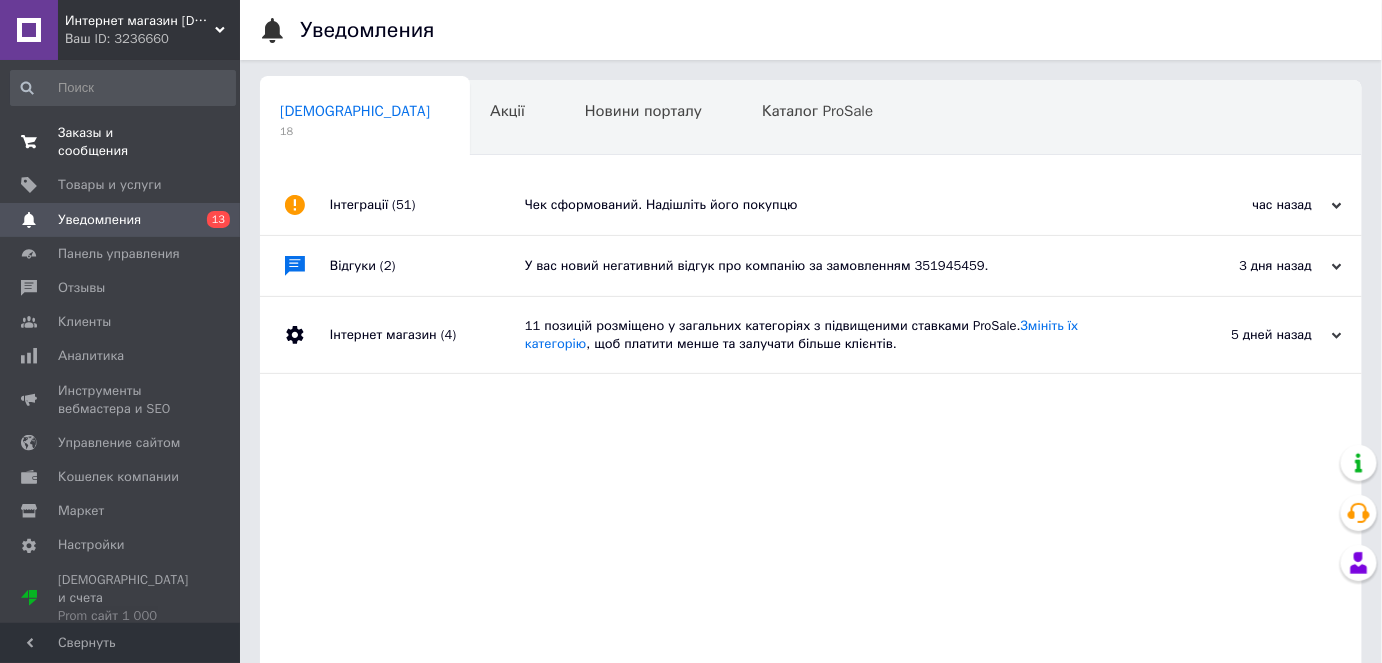 click on "Заказы и сообщения 0 0" at bounding box center (123, 142) 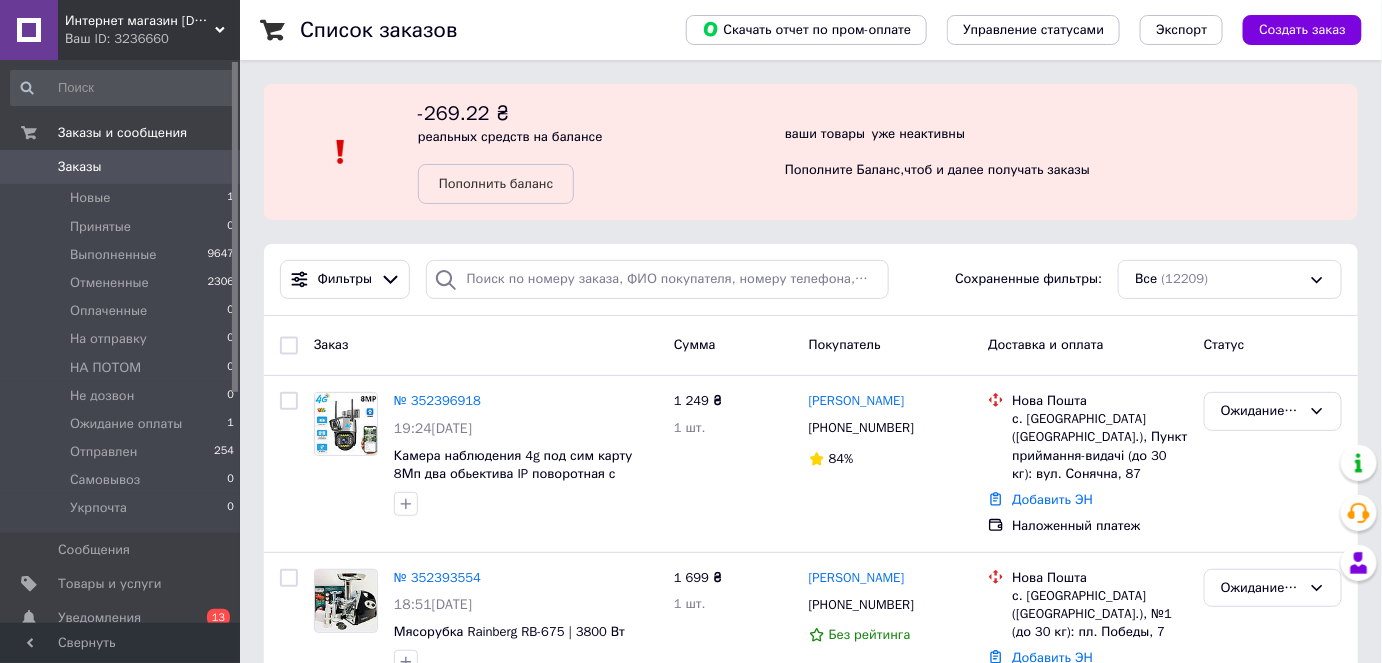 click on "Заказы" at bounding box center (80, 167) 